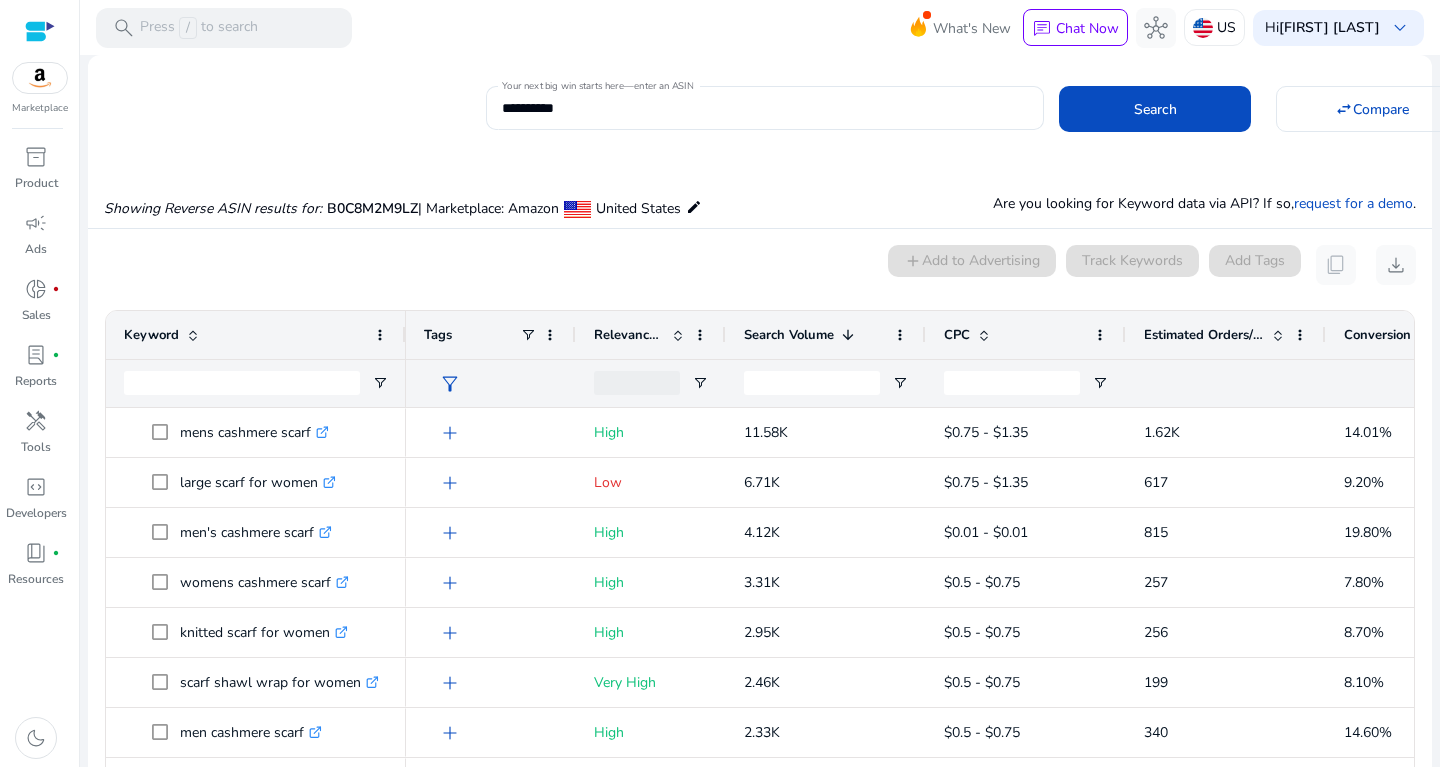 scroll, scrollTop: 0, scrollLeft: 0, axis: both 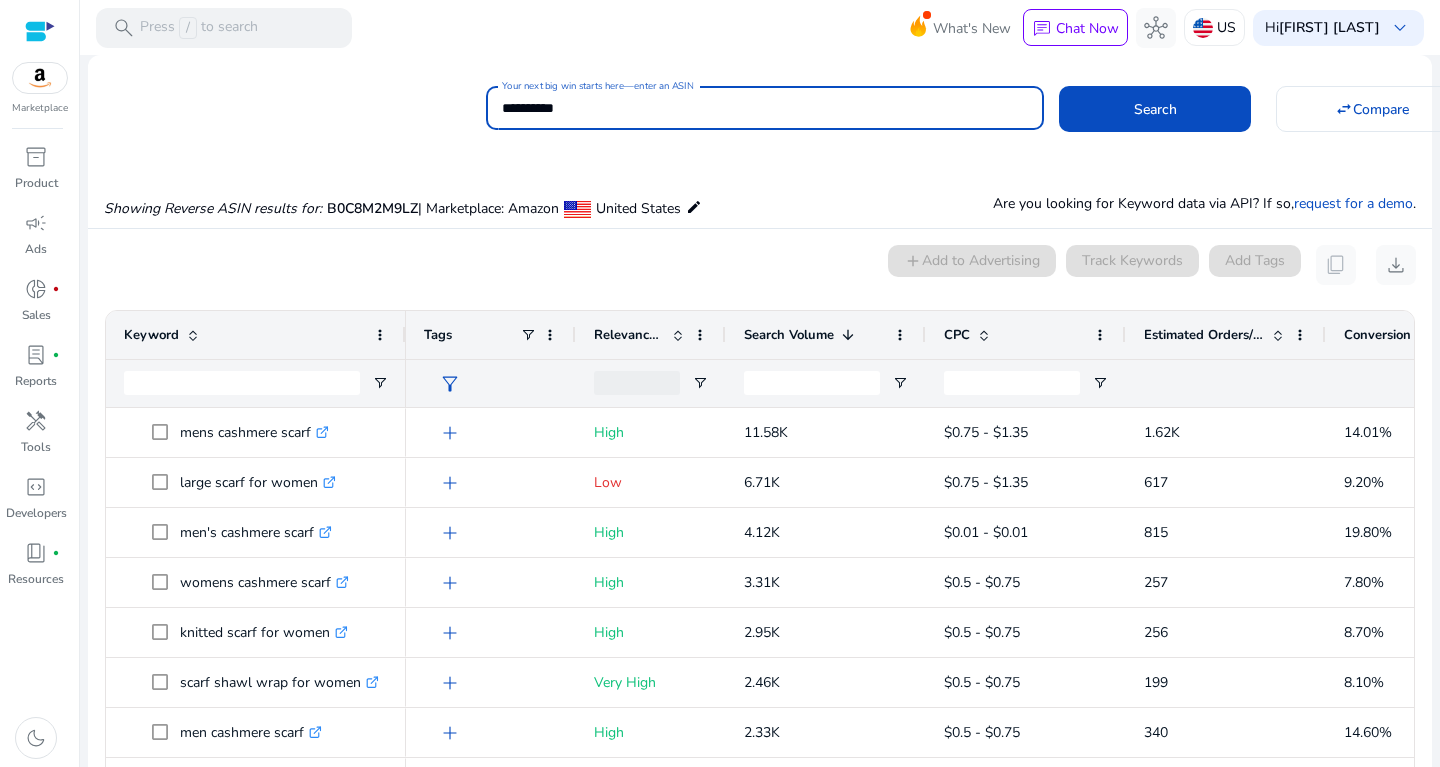 drag, startPoint x: 616, startPoint y: 103, endPoint x: 432, endPoint y: 122, distance: 184.97838 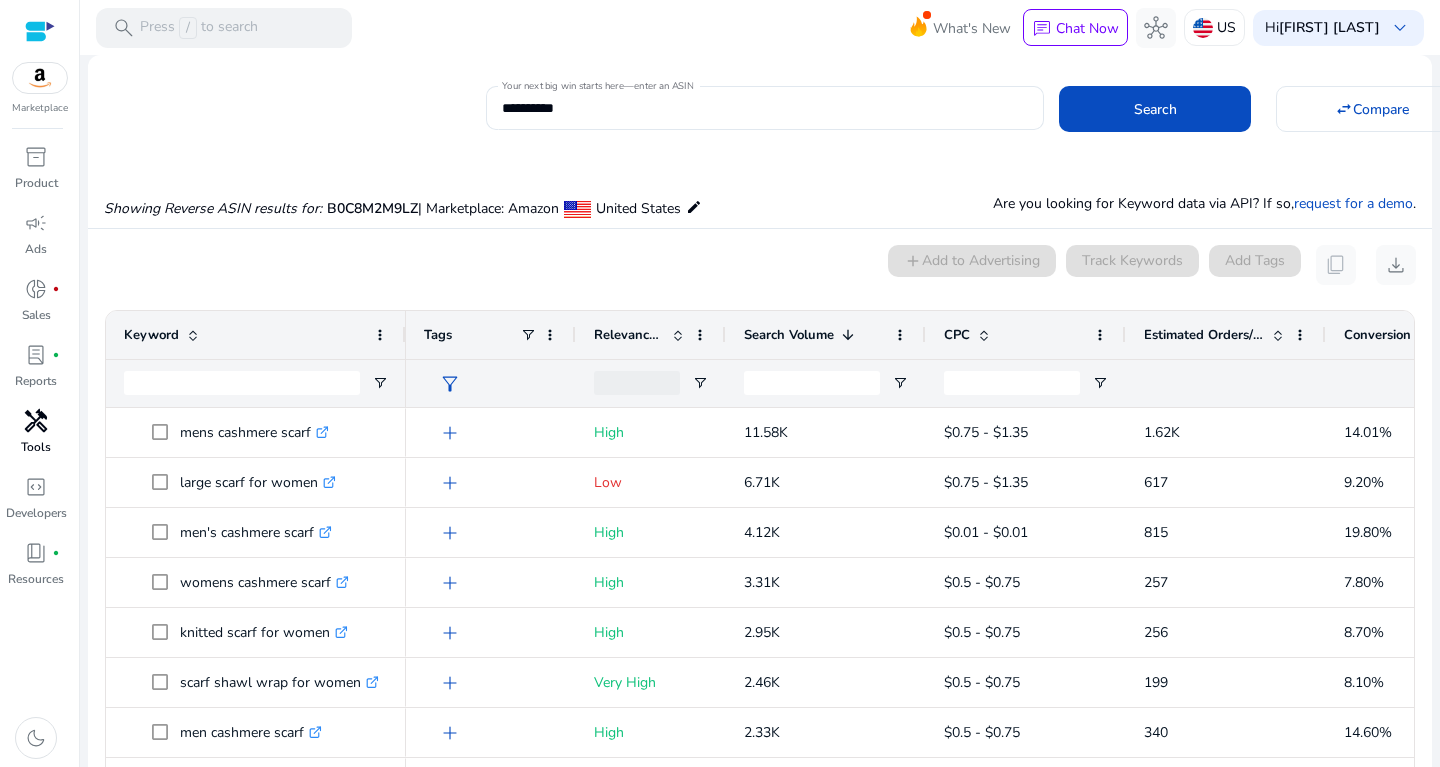 click on "handyman" at bounding box center (36, 421) 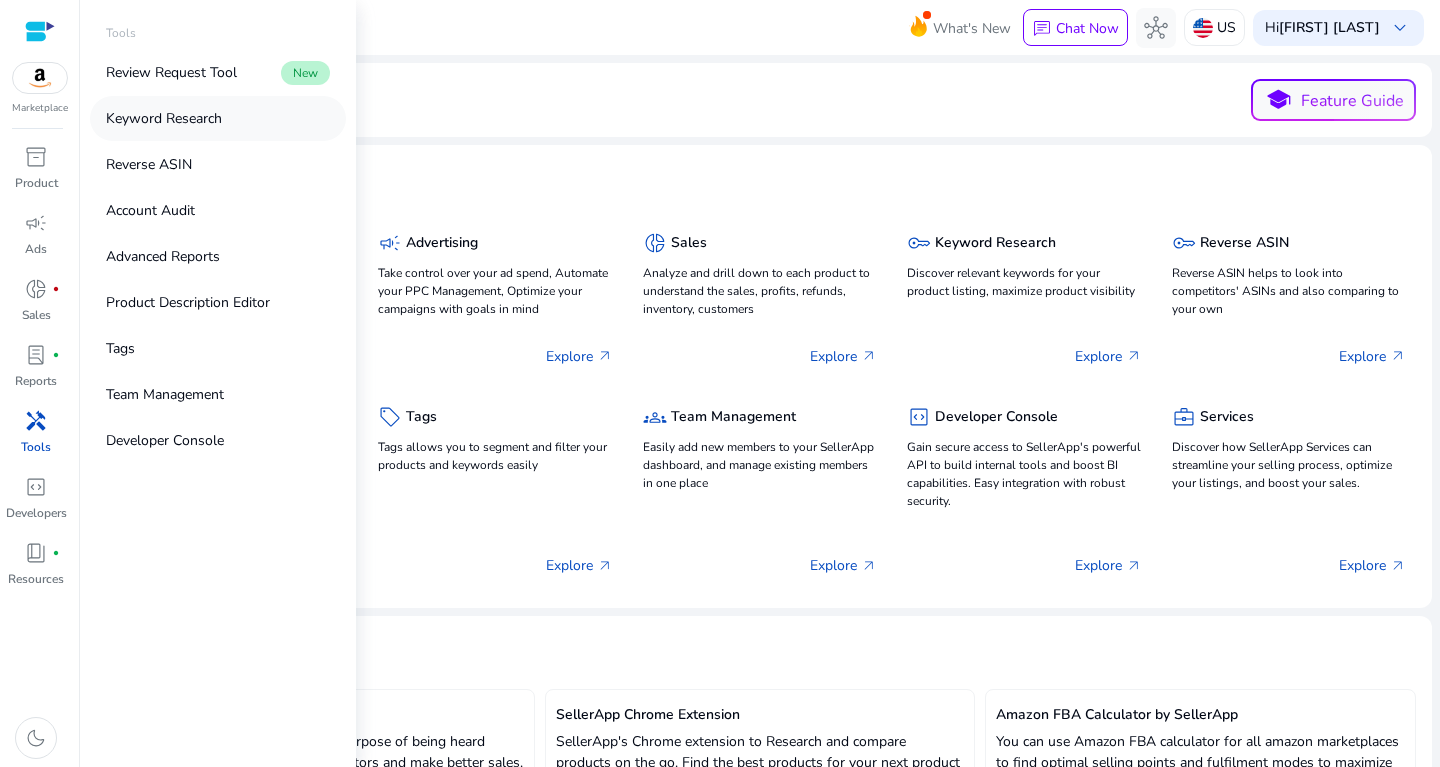 click on "Keyword Research" at bounding box center (164, 118) 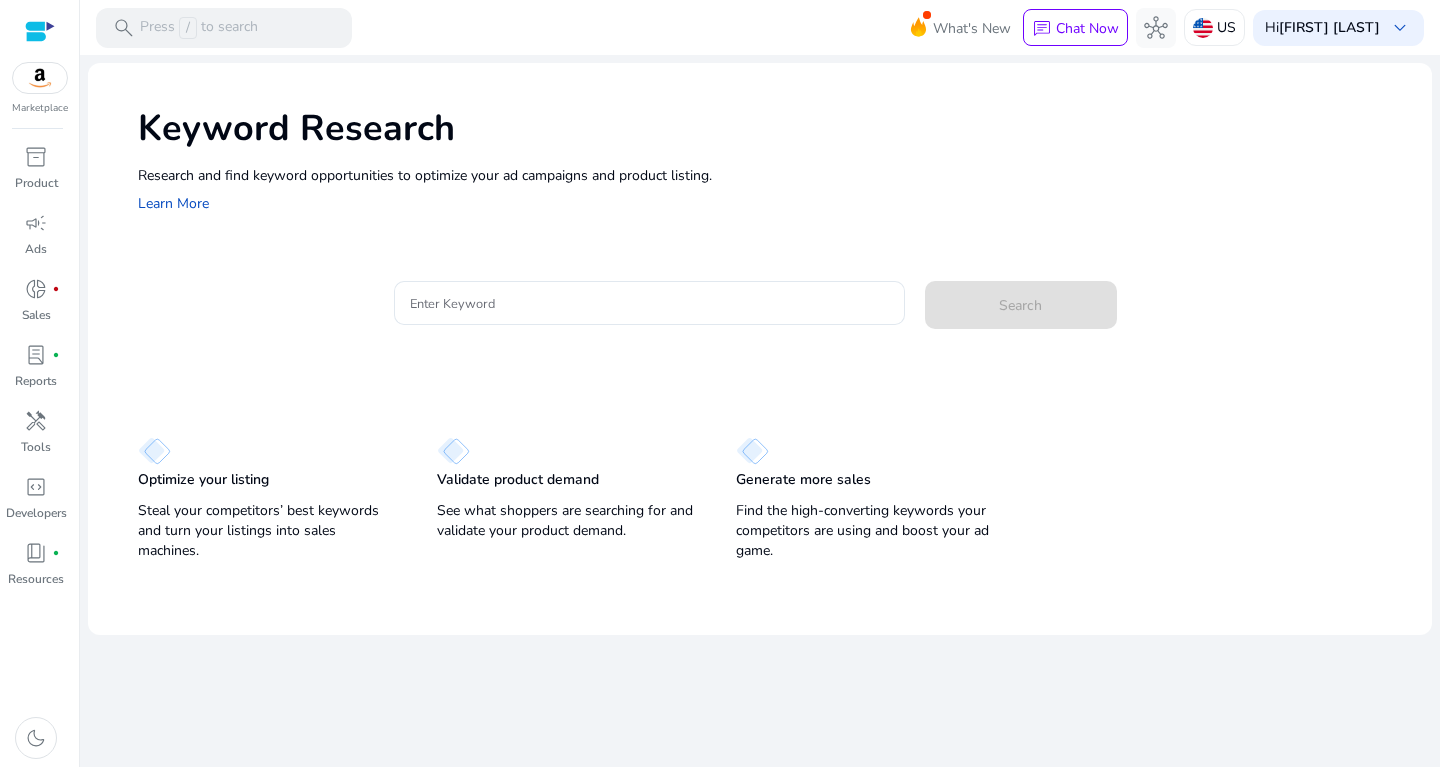 click on "Keyword Research  Research and find keyword opportunities to optimize your ad campaigns and product listing.    Learn More Enter Keyword  Search
Optimize your listing   Steal your competitors’ best keywords and turn your listings into sales machines.   Validate product demand   See what shoppers are searching for and validate your product demand.   Generate more sales   Find the high-converting keywords your competitors are using and boost your ad game." 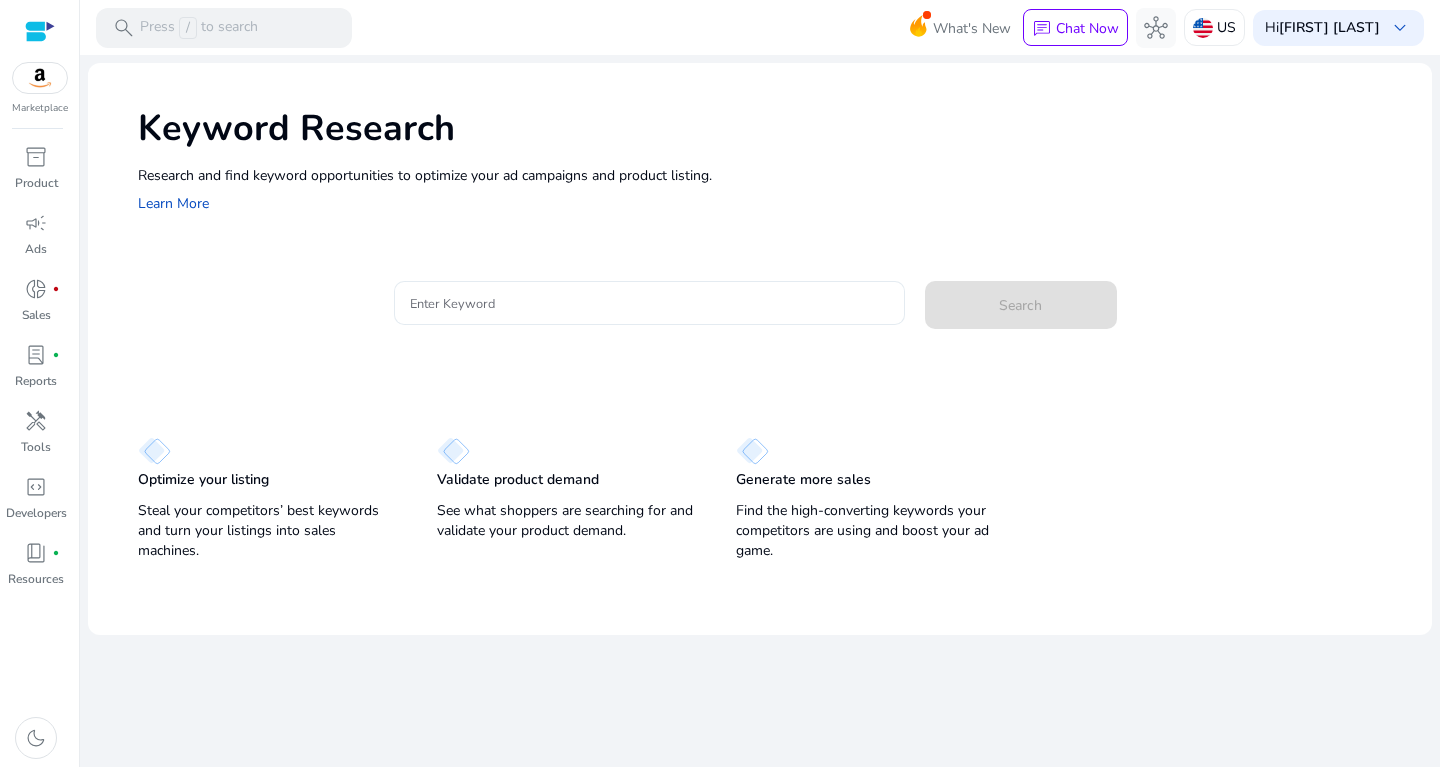 click on "Enter Keyword" at bounding box center [649, 303] 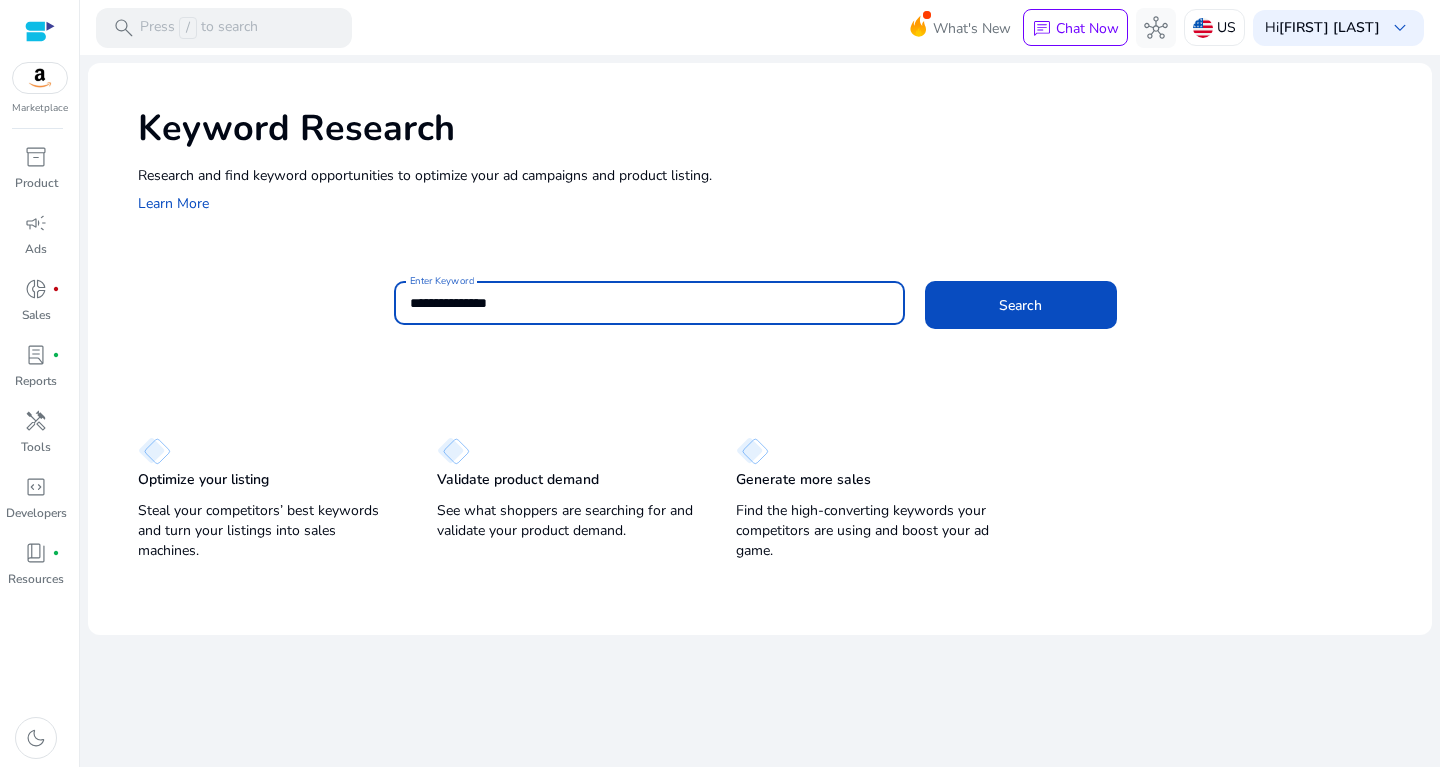 type on "**********" 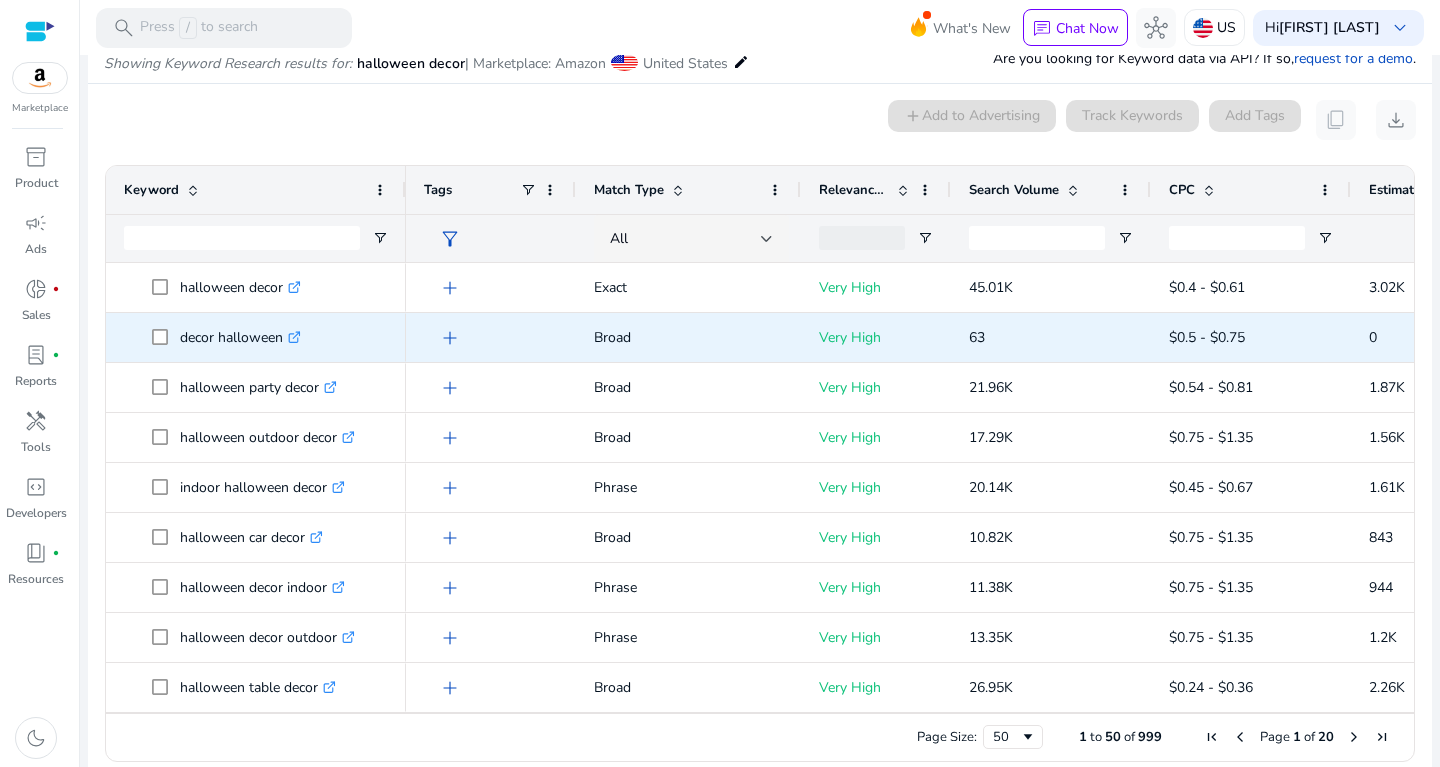 scroll, scrollTop: 170, scrollLeft: 0, axis: vertical 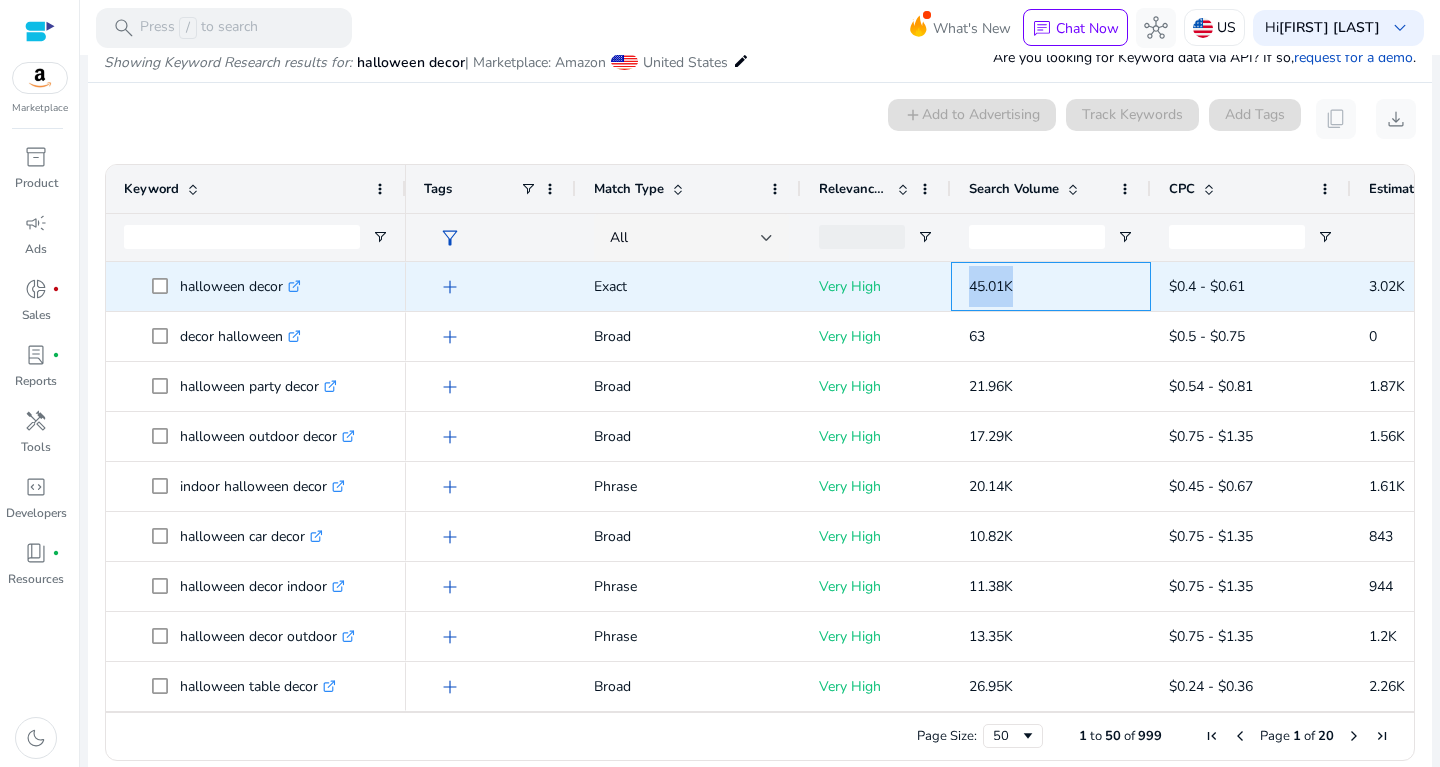drag, startPoint x: 971, startPoint y: 288, endPoint x: 1040, endPoint y: 286, distance: 69.02898 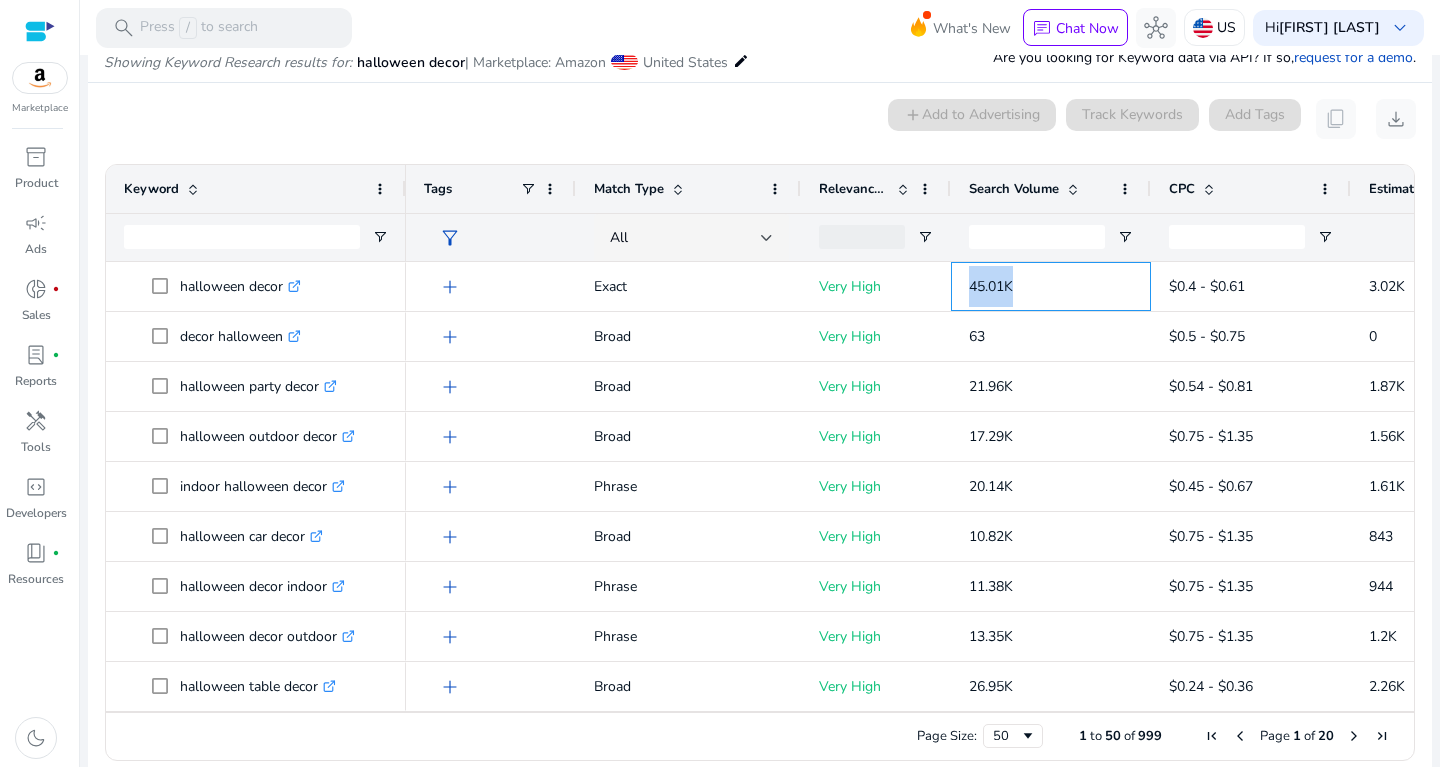 copy on "45.01K" 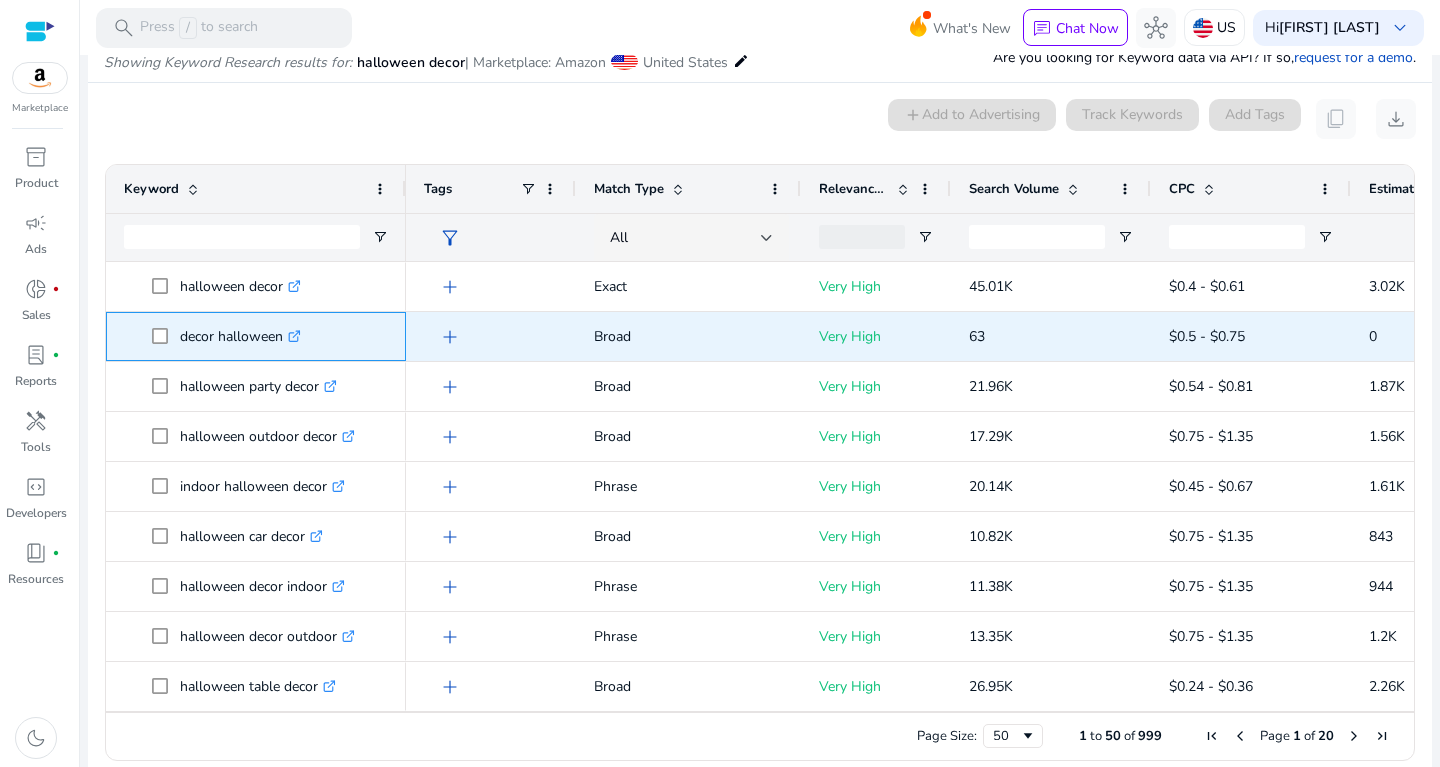 click on "decor halloween  .st0{fill:#2c8af8}" at bounding box center [240, 336] 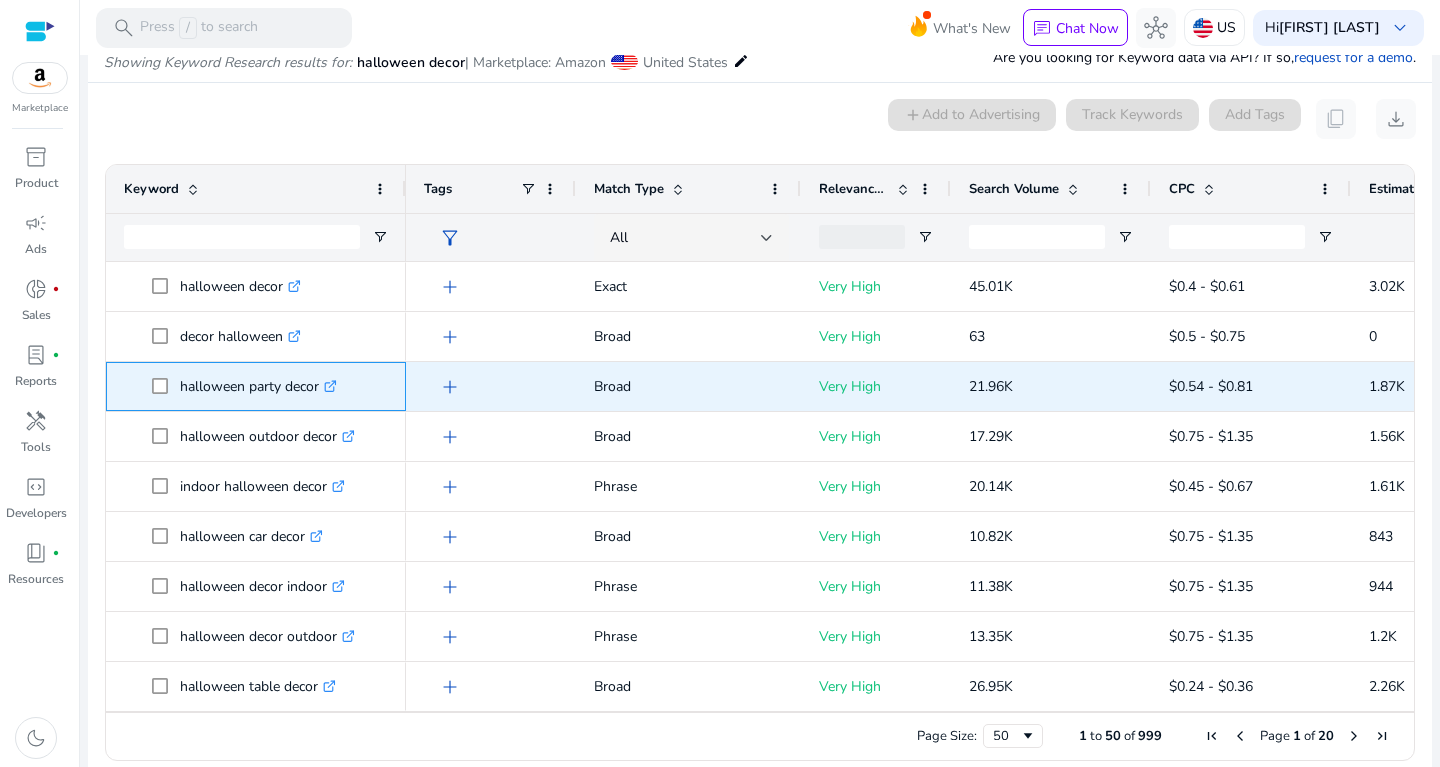 drag, startPoint x: 181, startPoint y: 386, endPoint x: 319, endPoint y: 396, distance: 138.36185 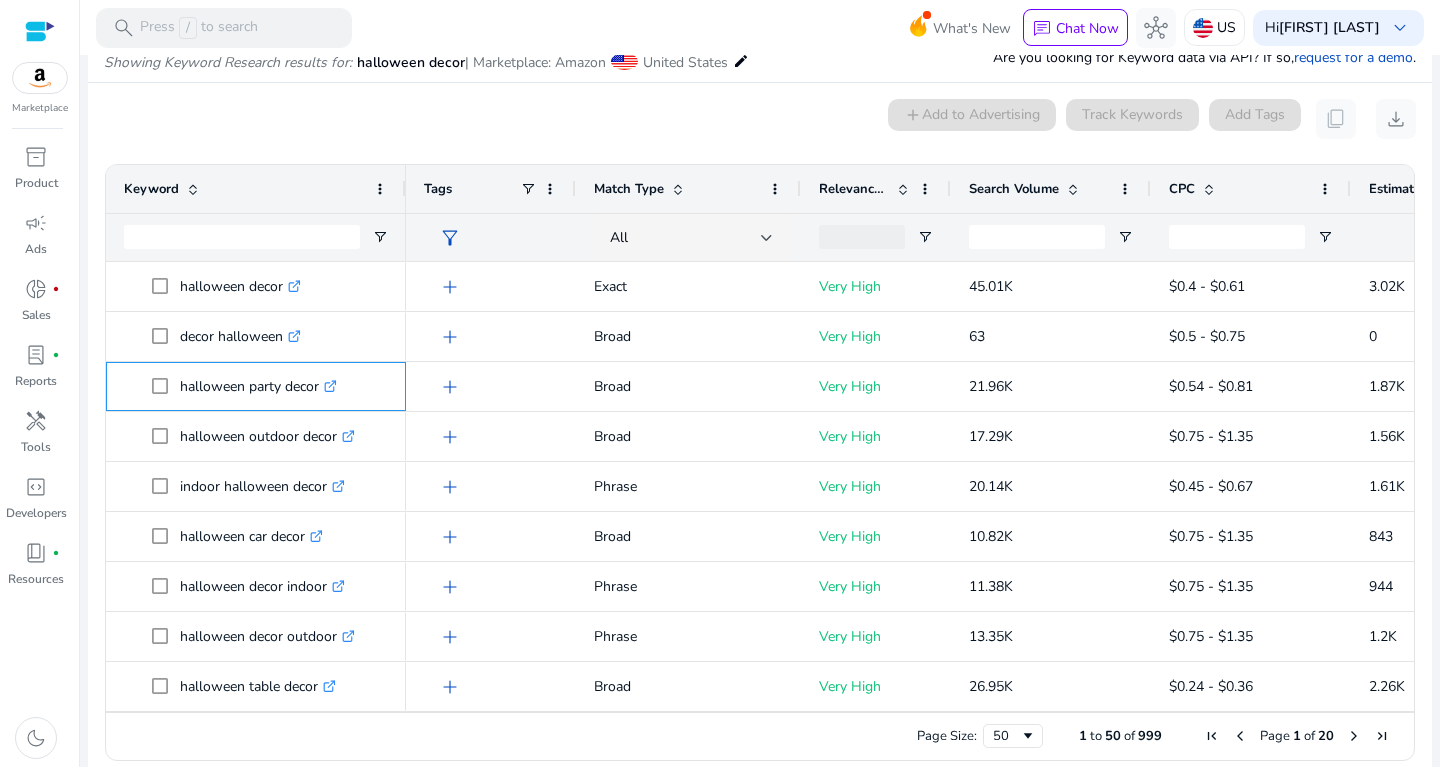 copy on "halloween party decor" 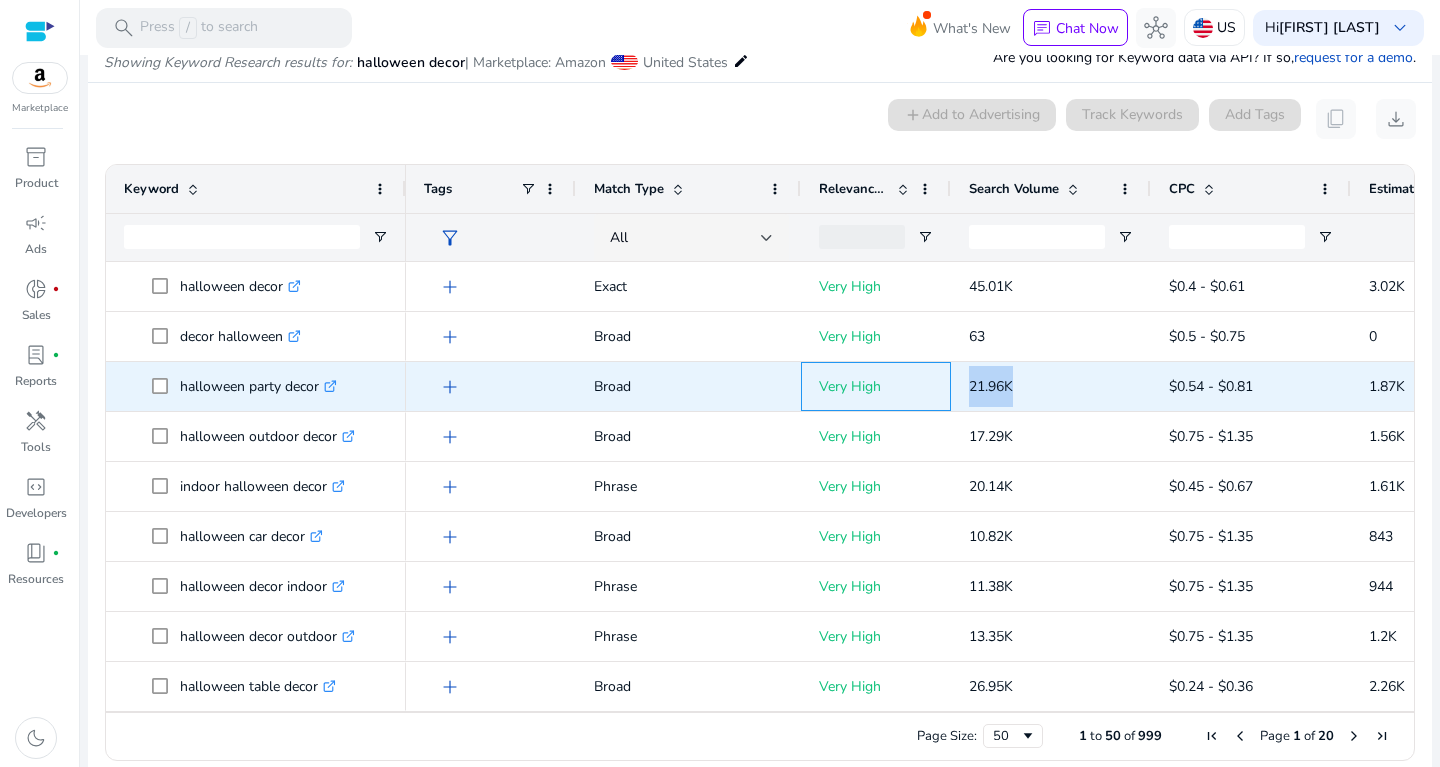 drag, startPoint x: 956, startPoint y: 384, endPoint x: 1066, endPoint y: 384, distance: 110 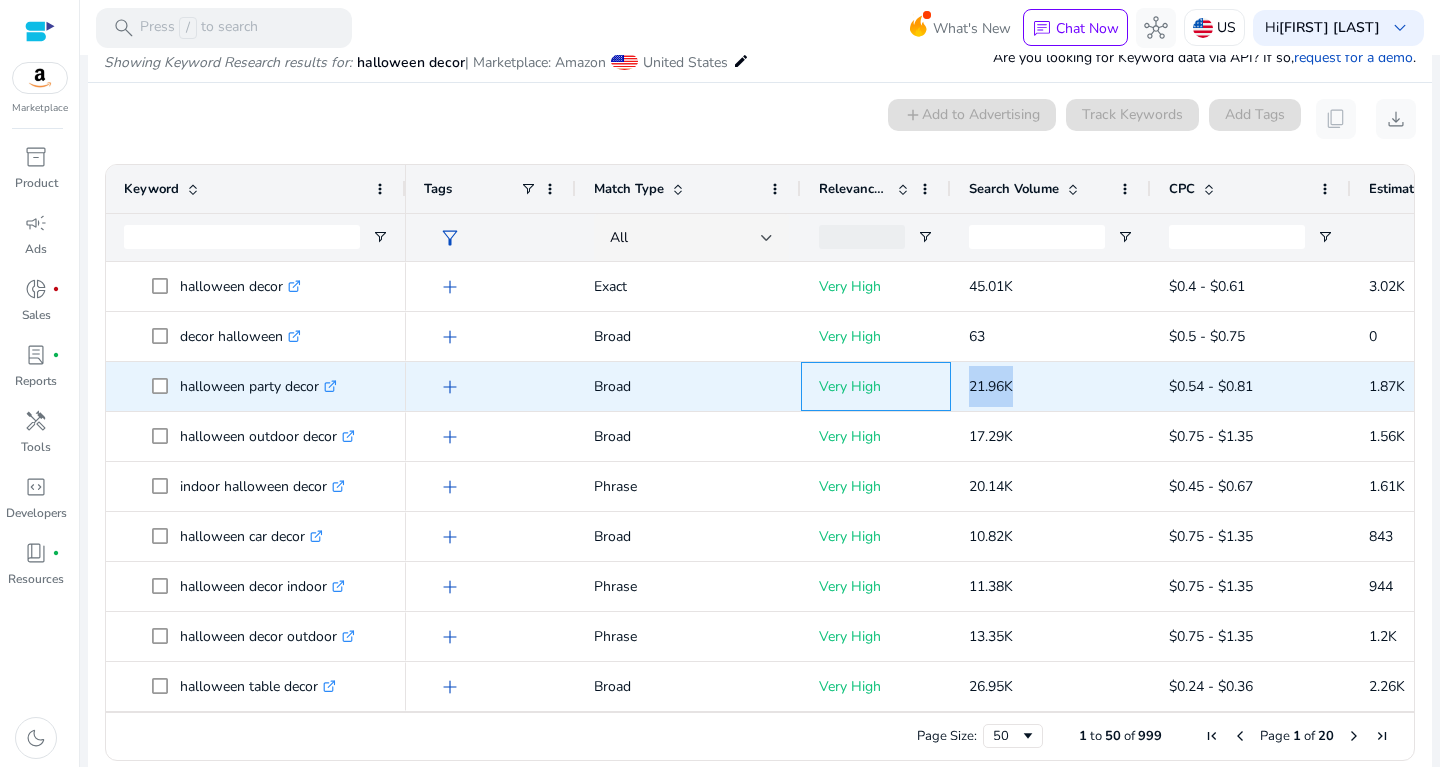 copy on "21.96K" 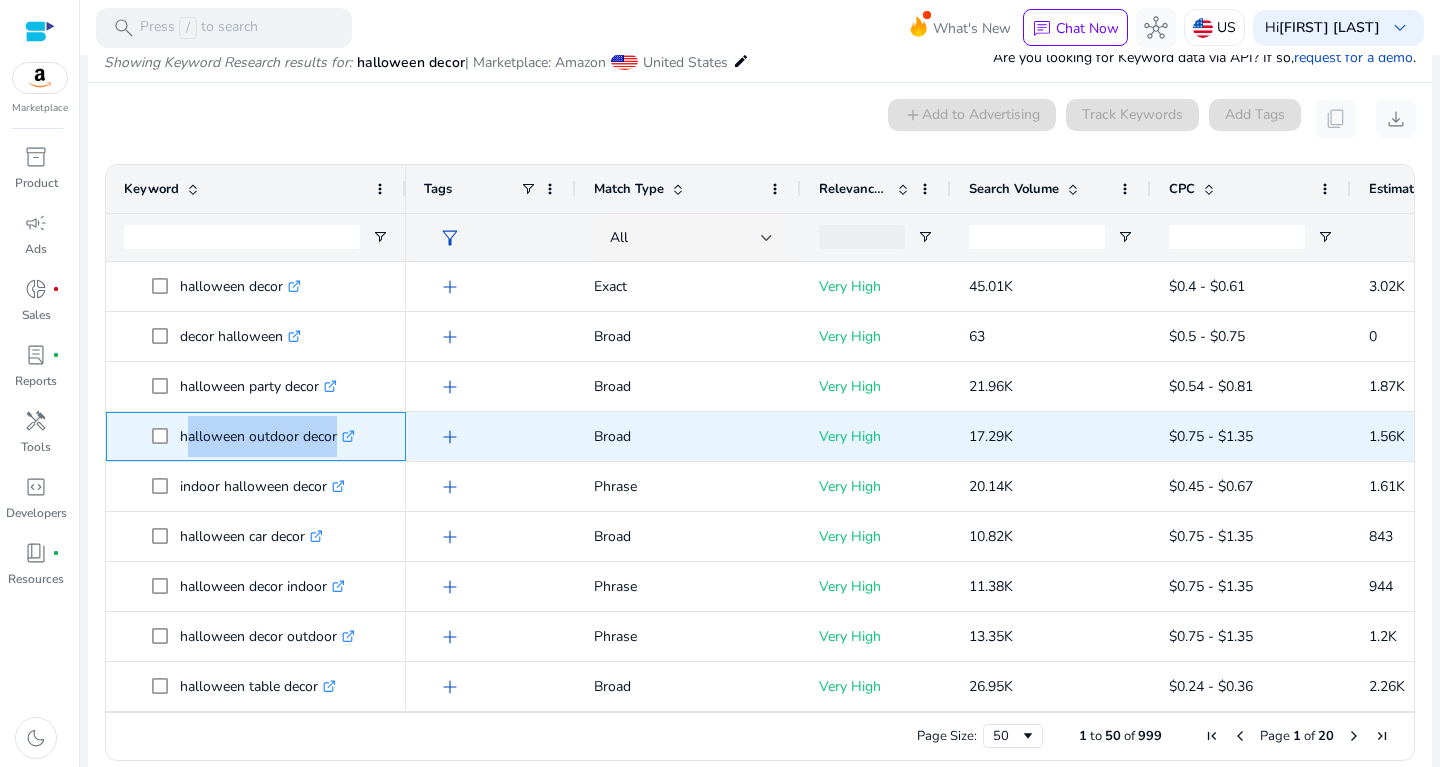 drag, startPoint x: 181, startPoint y: 429, endPoint x: 355, endPoint y: 418, distance: 174.34735 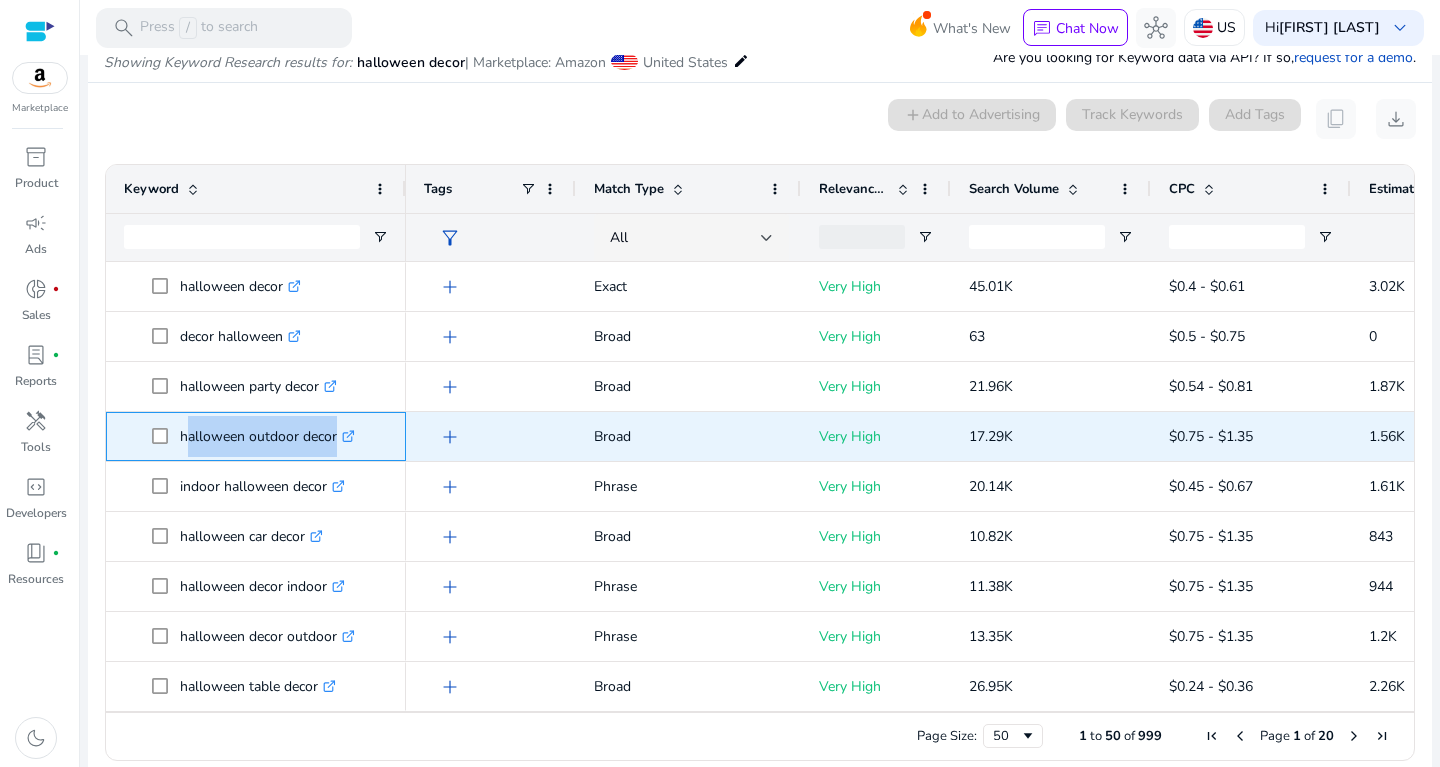 copy on "halloween outdoor decor" 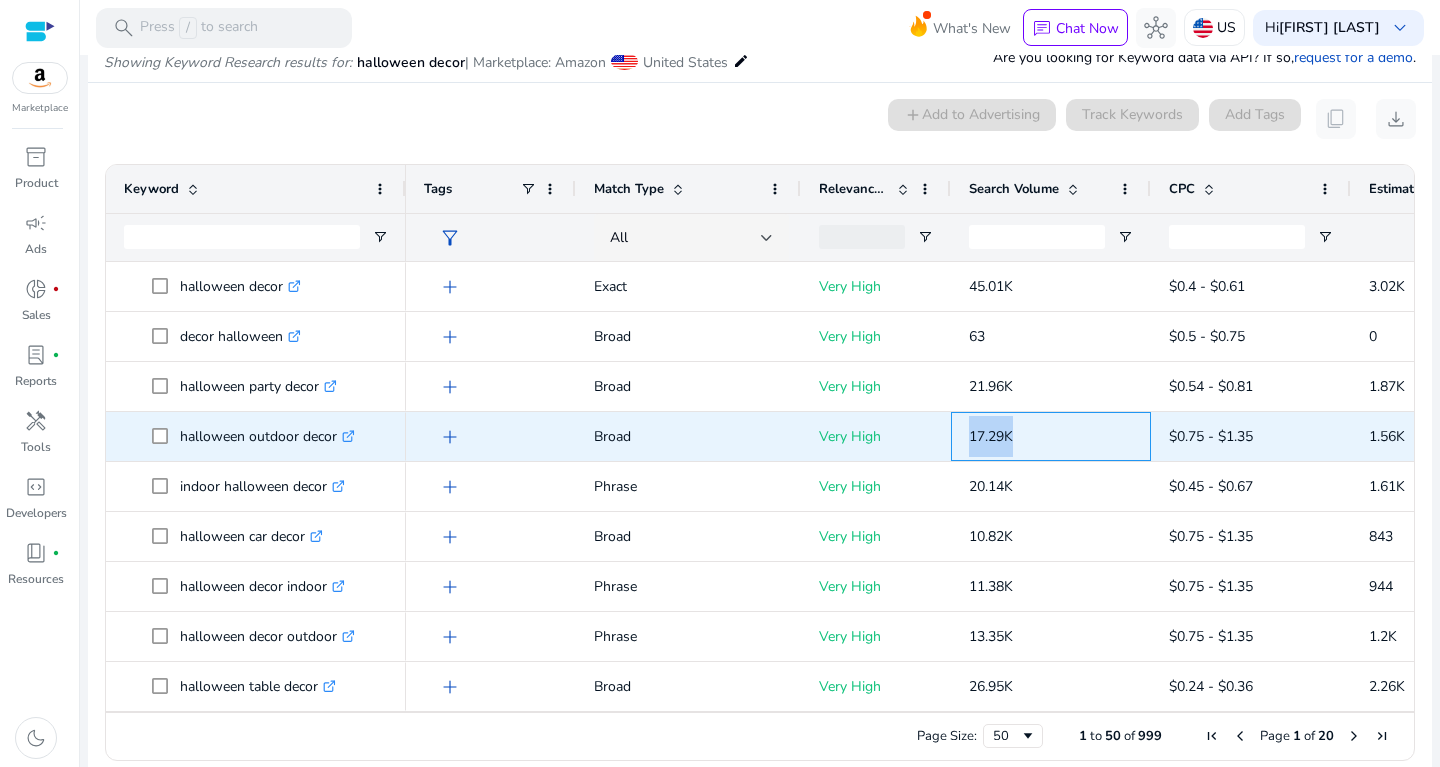 drag, startPoint x: 965, startPoint y: 431, endPoint x: 1040, endPoint y: 430, distance: 75.00667 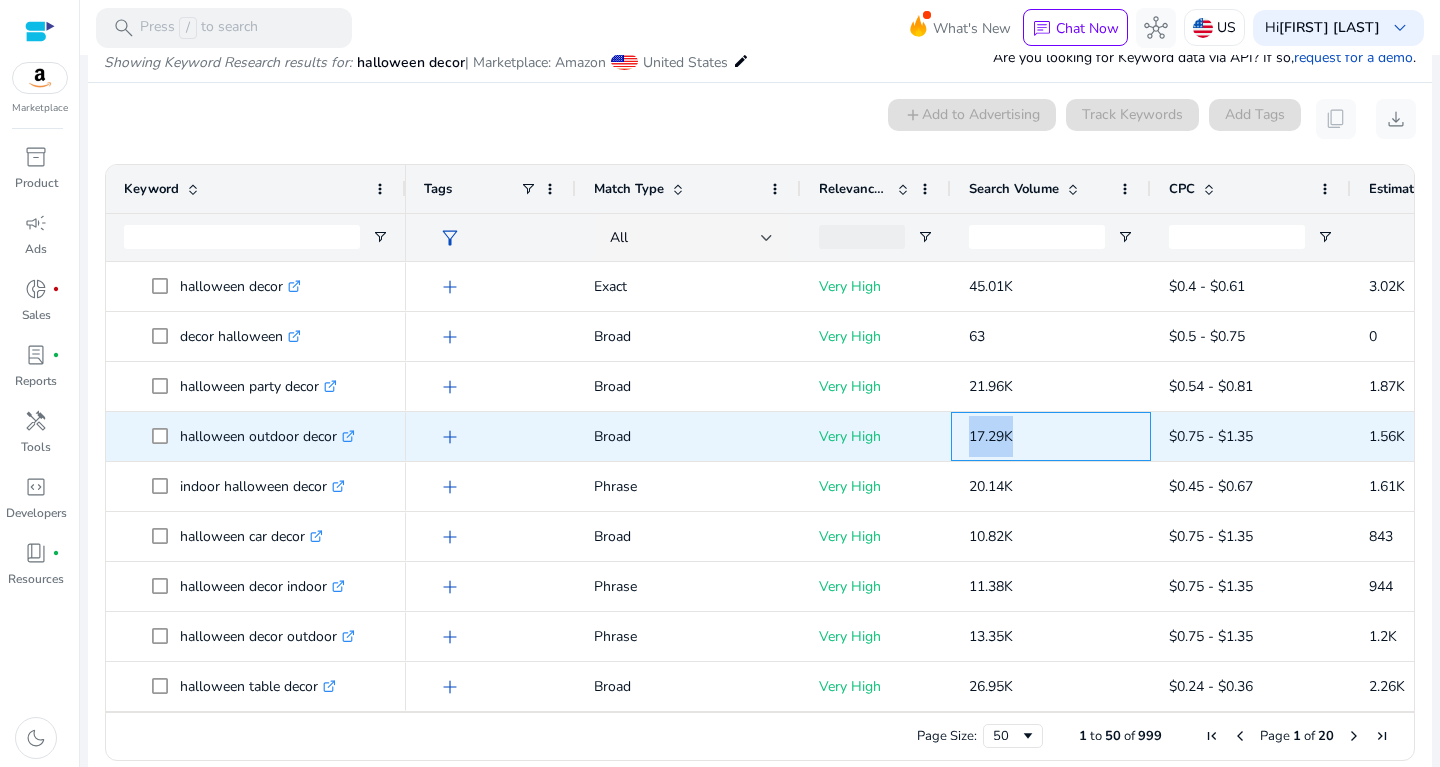 copy on "17.29K" 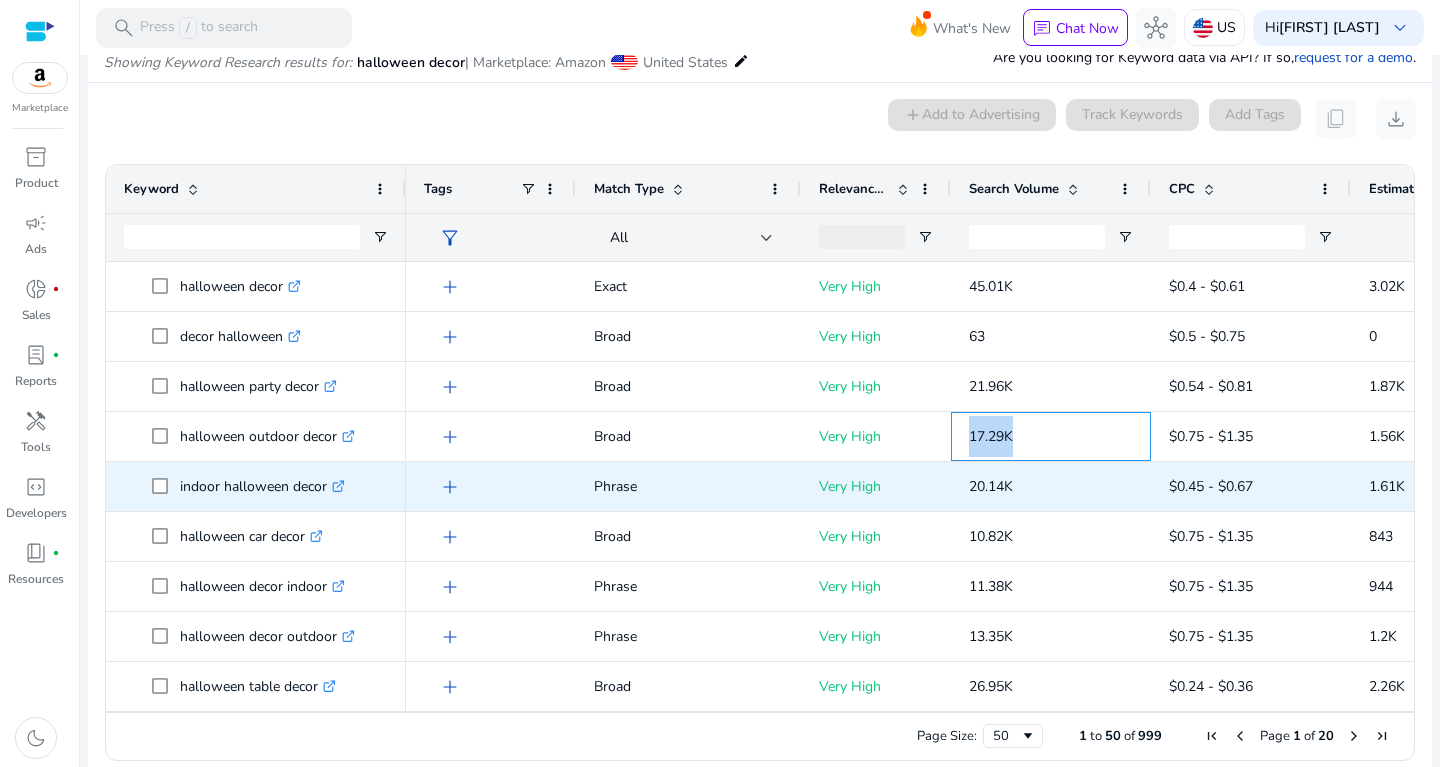 scroll, scrollTop: 51, scrollLeft: 0, axis: vertical 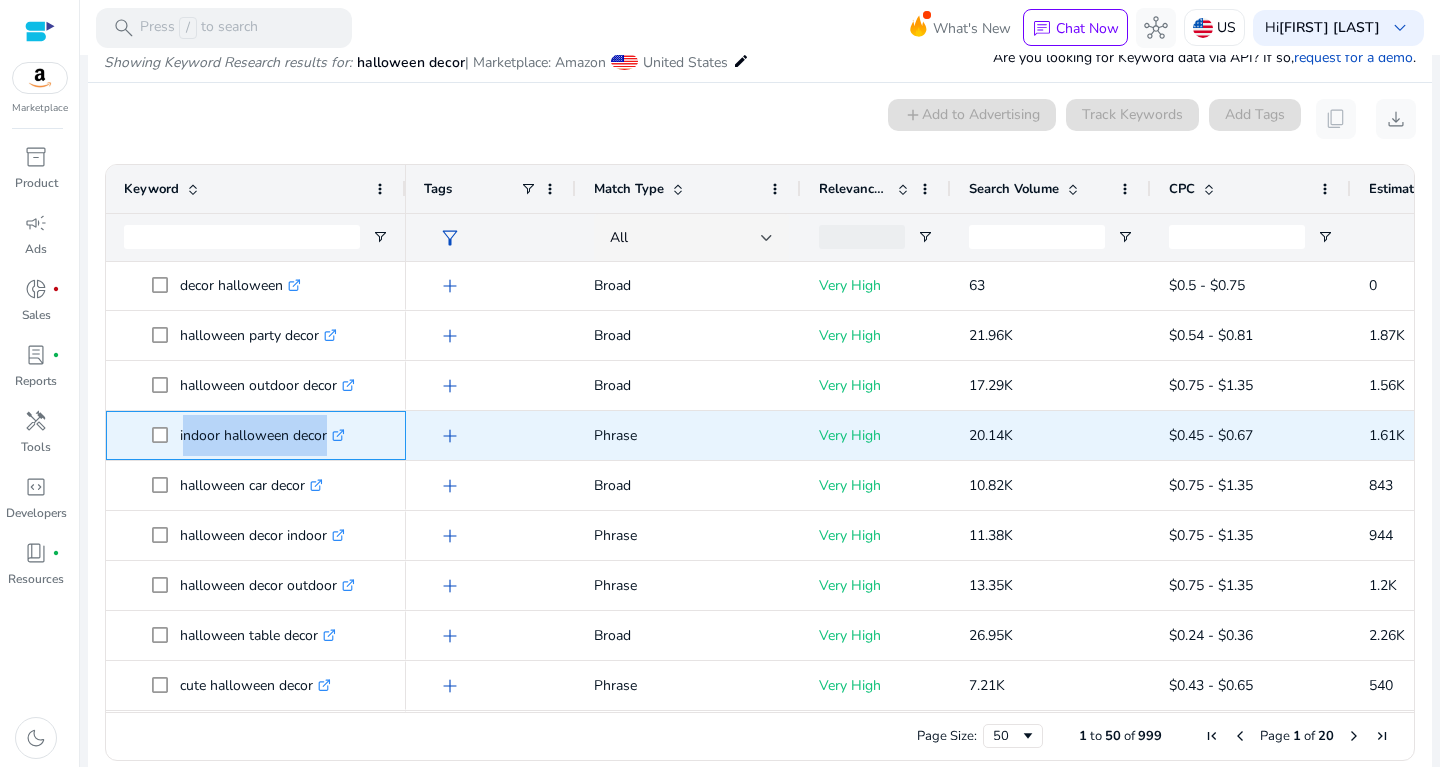 drag, startPoint x: 181, startPoint y: 429, endPoint x: 335, endPoint y: 429, distance: 154 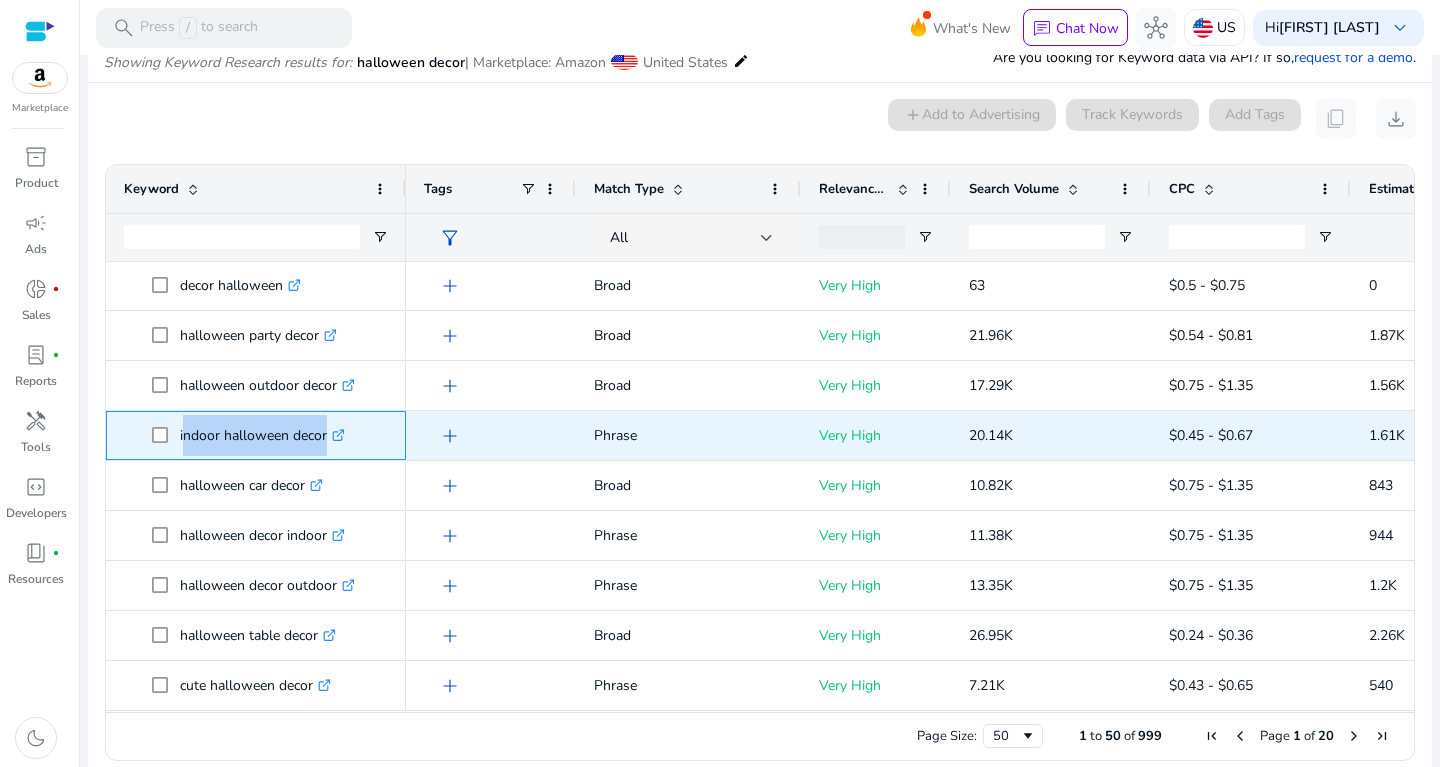 copy on "indoor halloween decor" 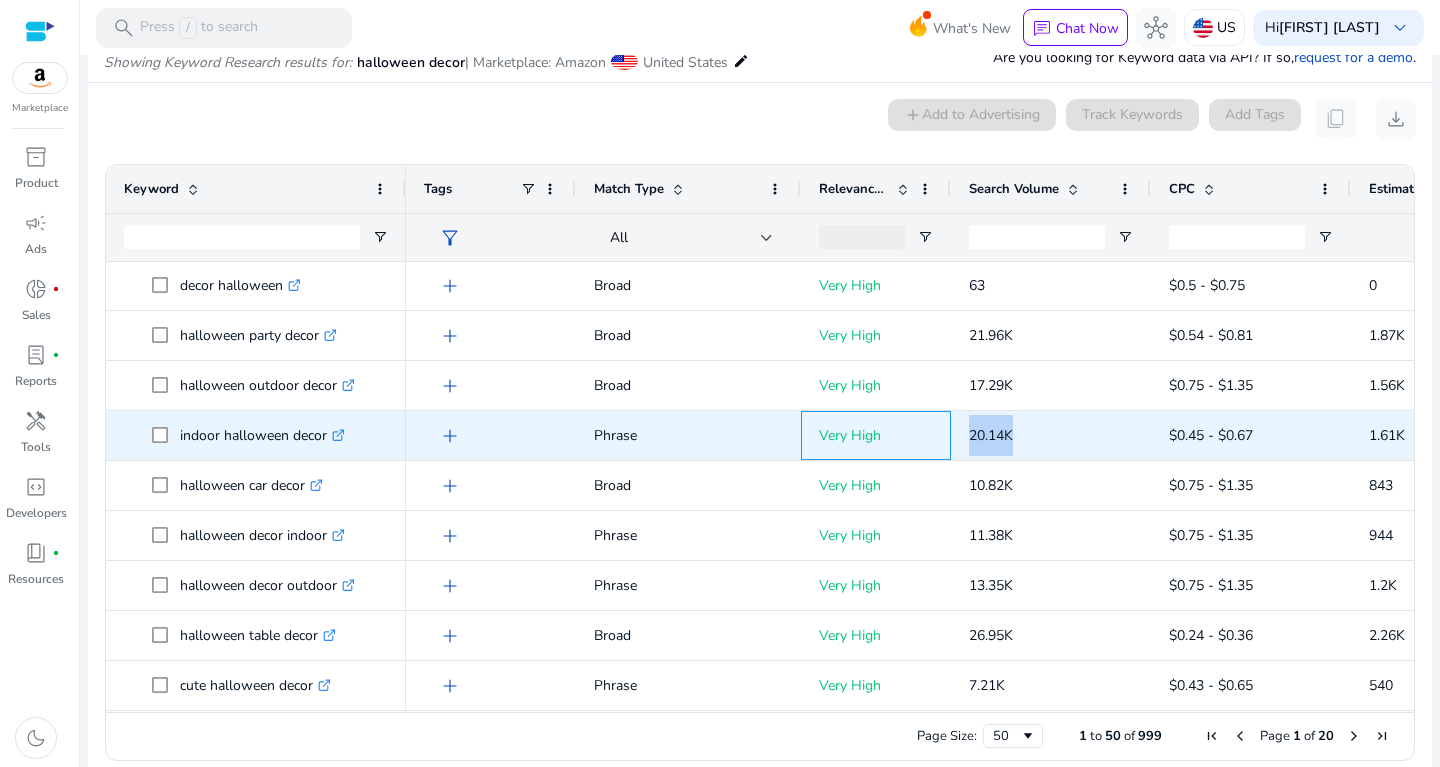 drag, startPoint x: 935, startPoint y: 432, endPoint x: 1024, endPoint y: 427, distance: 89.140335 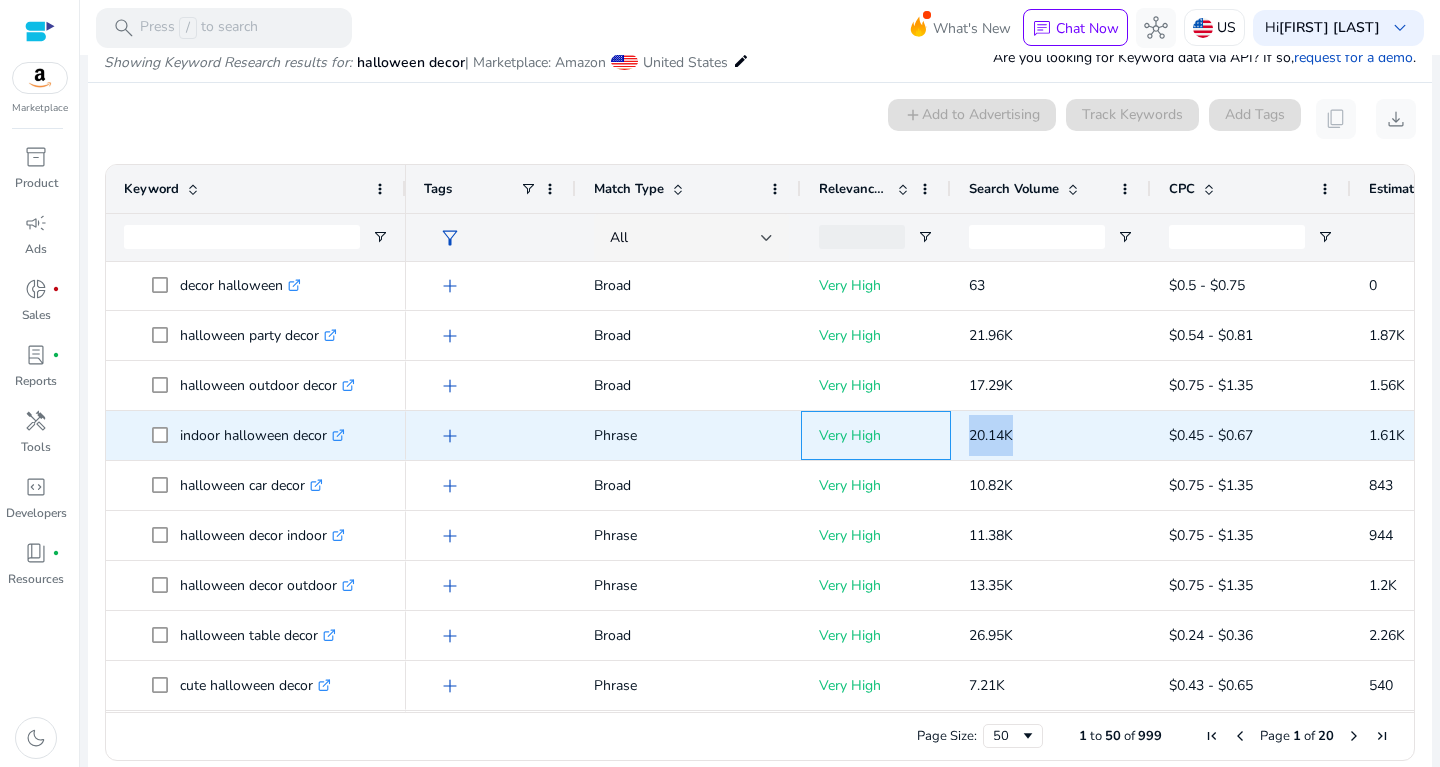 copy on "20.14K" 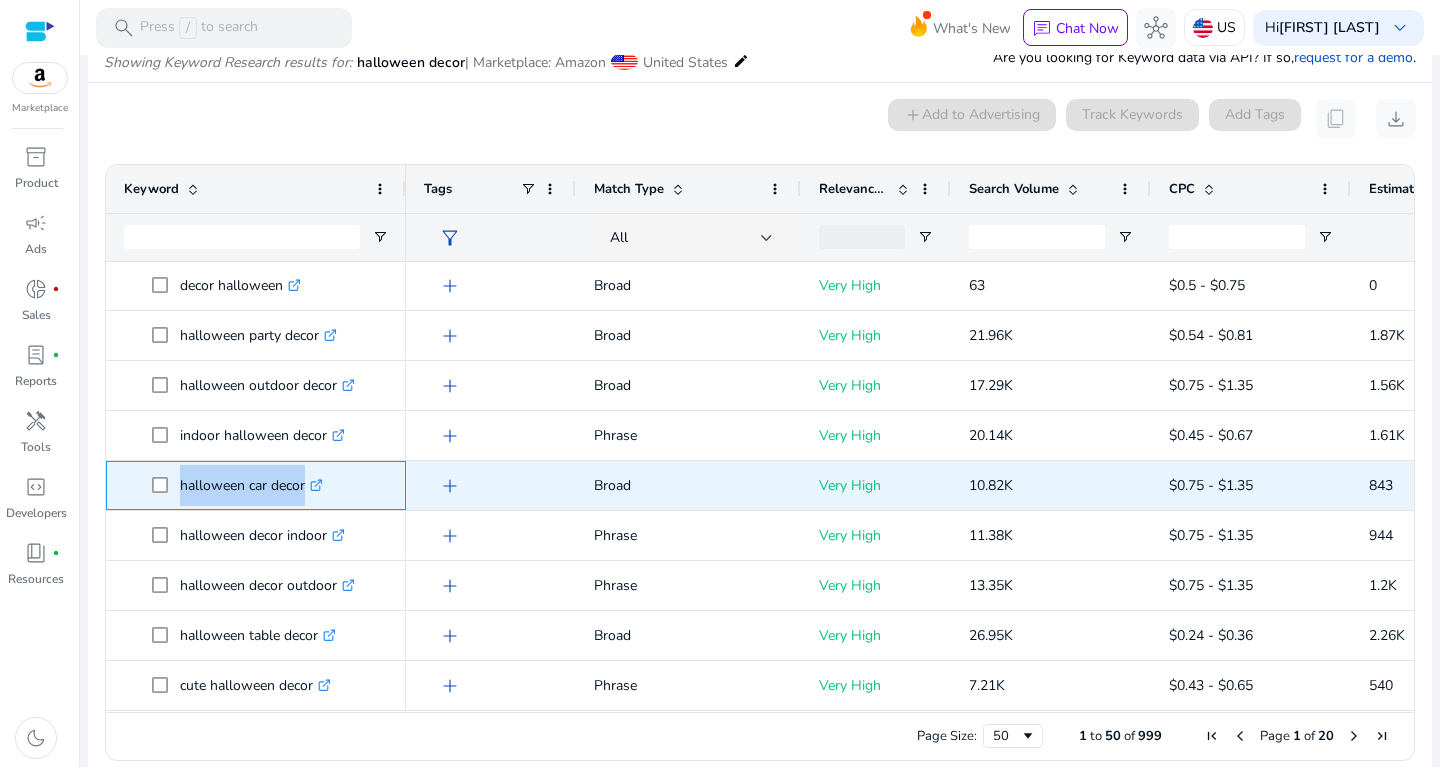 drag, startPoint x: 178, startPoint y: 480, endPoint x: 319, endPoint y: 468, distance: 141.50972 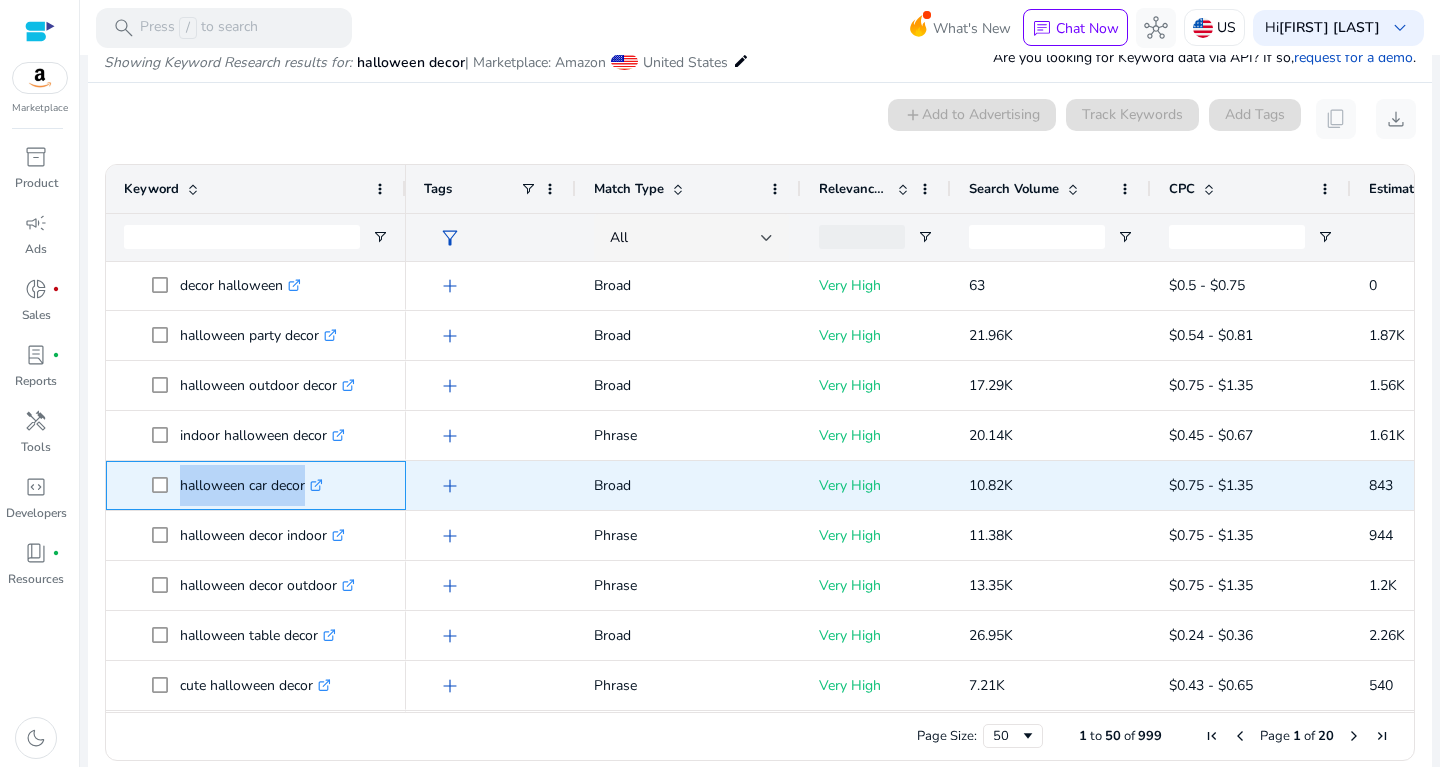 copy on "halloween car decor" 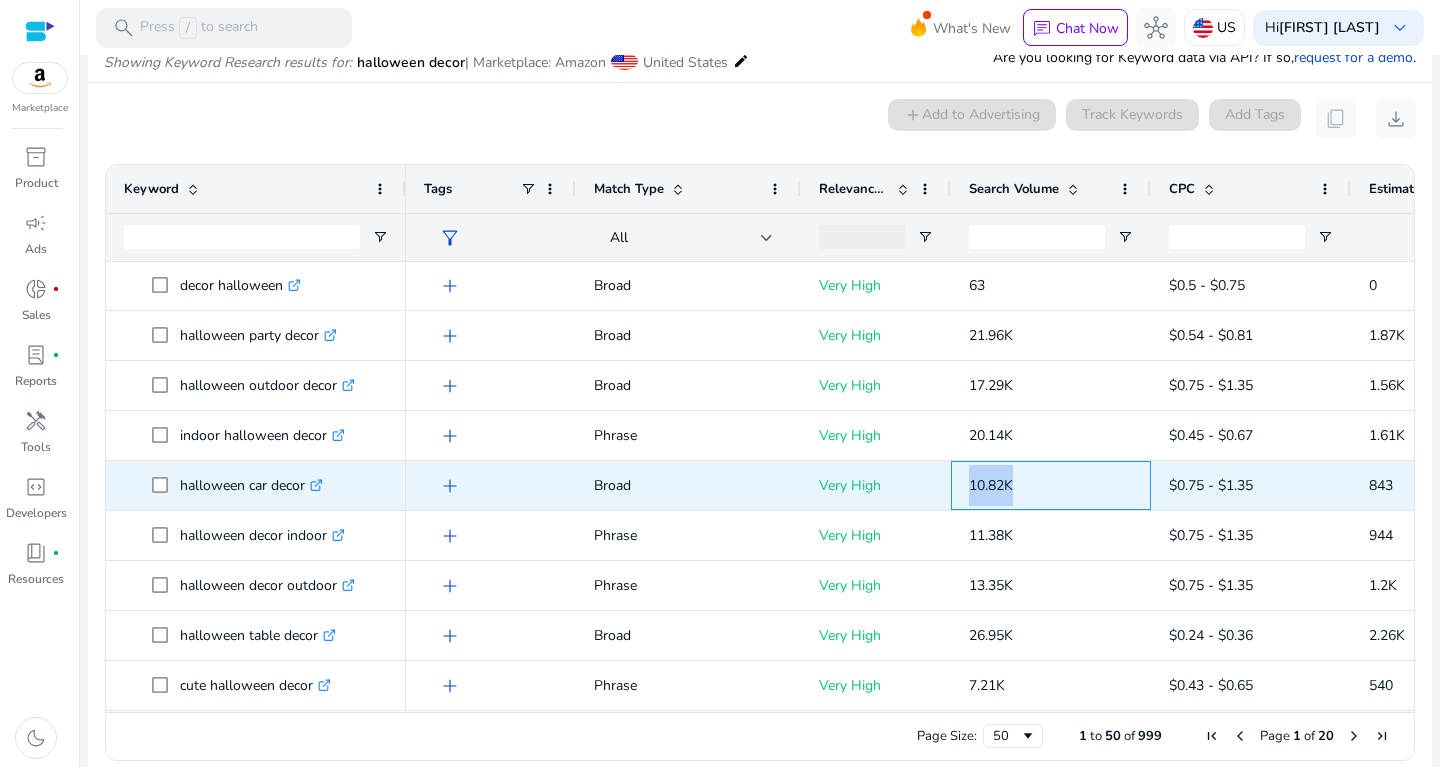 drag, startPoint x: 963, startPoint y: 483, endPoint x: 1038, endPoint y: 470, distance: 76.11833 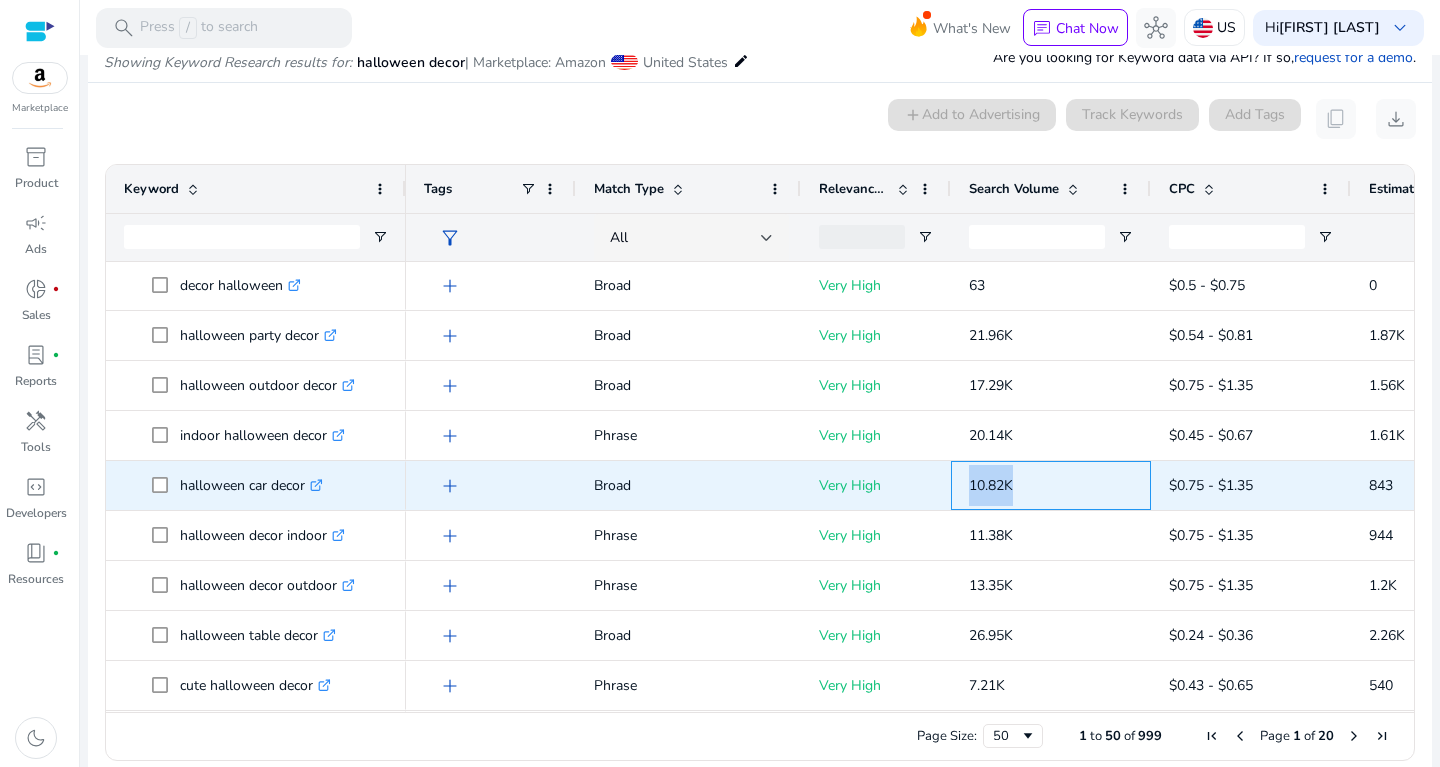 copy on "10.82K" 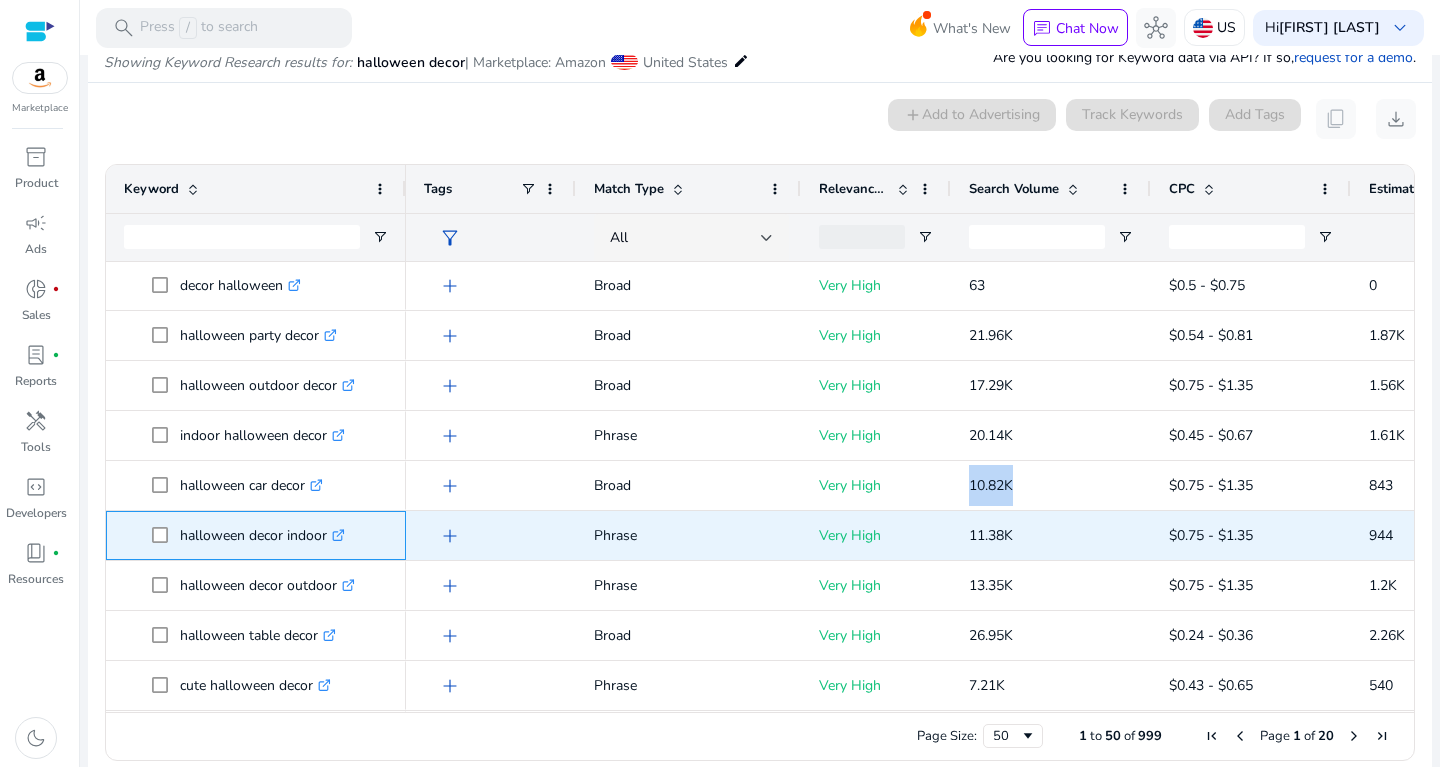 drag, startPoint x: 180, startPoint y: 529, endPoint x: 330, endPoint y: 538, distance: 150.26976 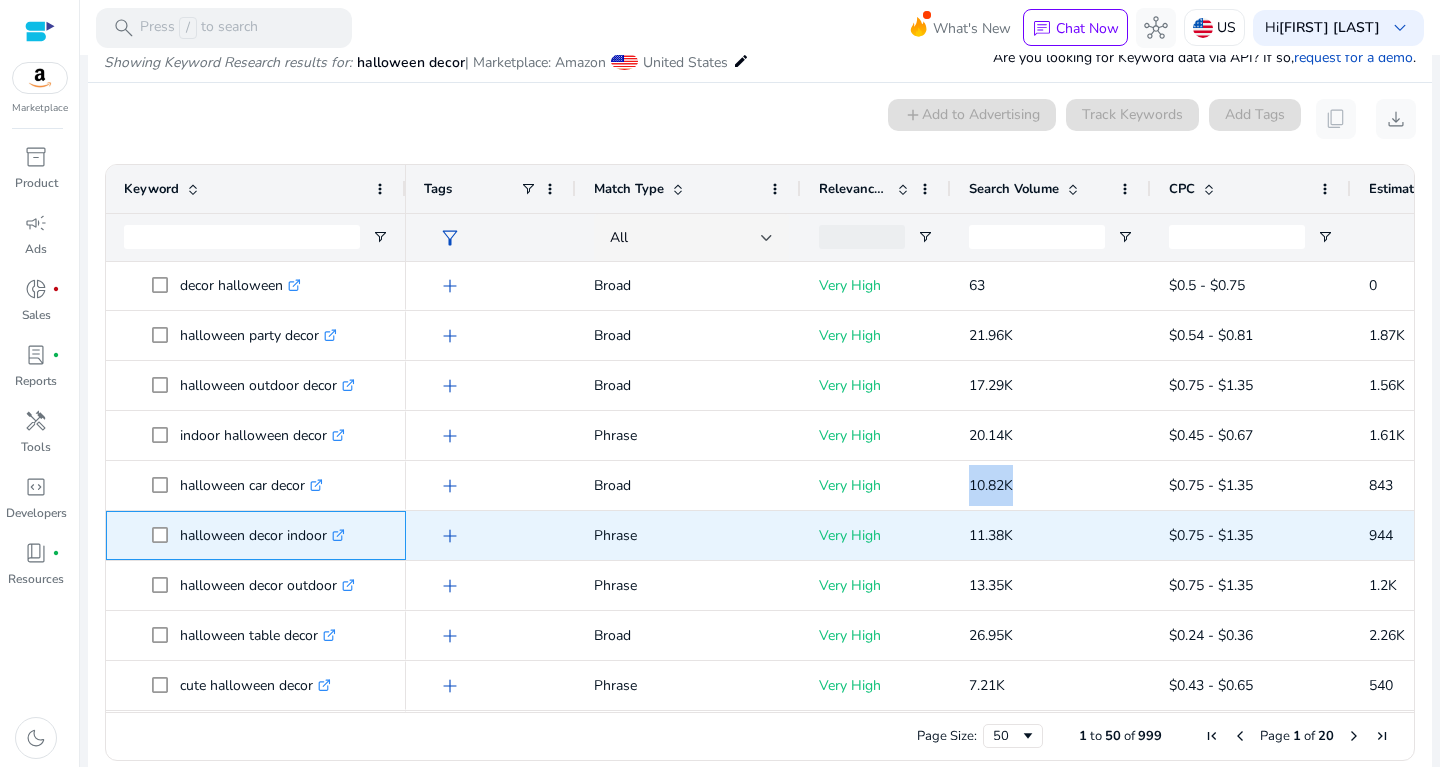 copy on "halloween decor indoor" 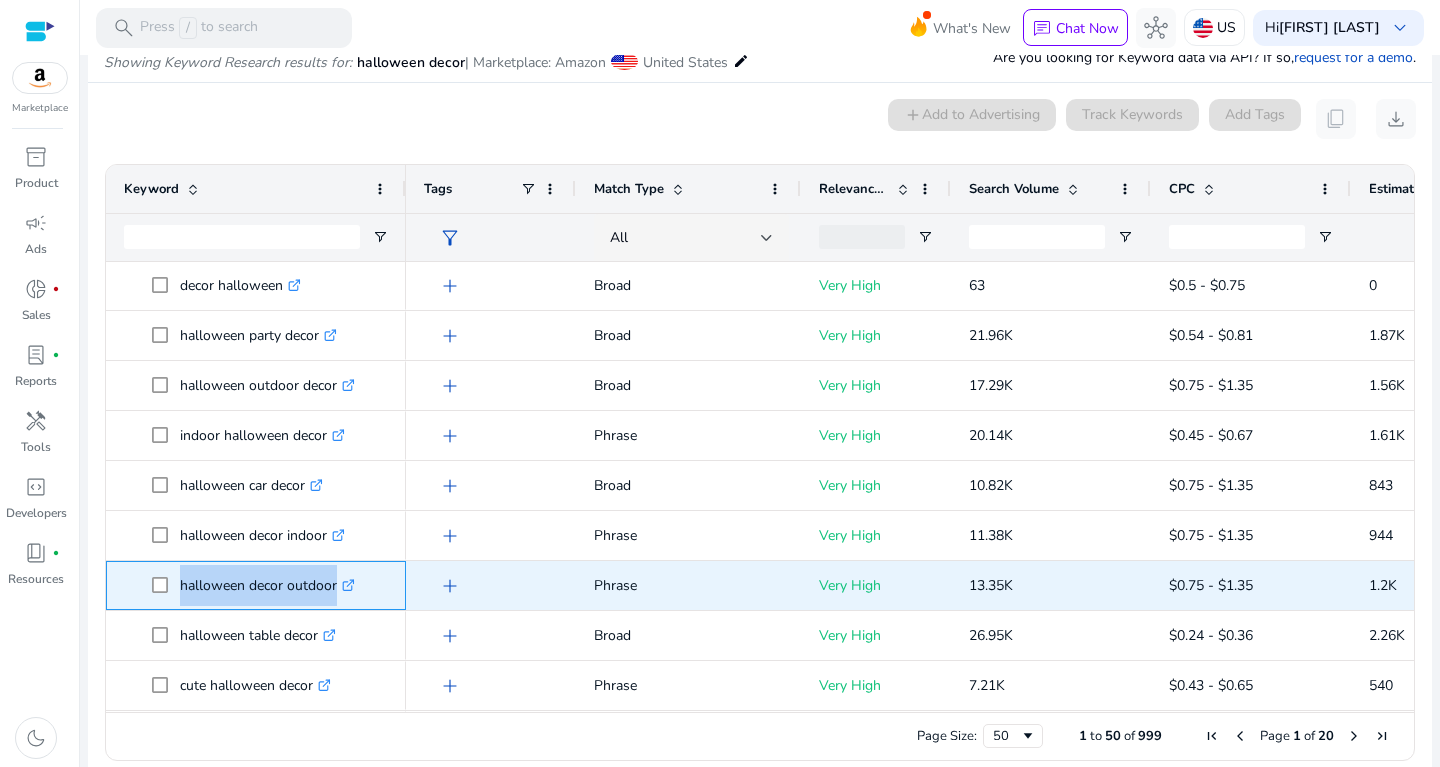 drag, startPoint x: 176, startPoint y: 582, endPoint x: 344, endPoint y: 579, distance: 168.02678 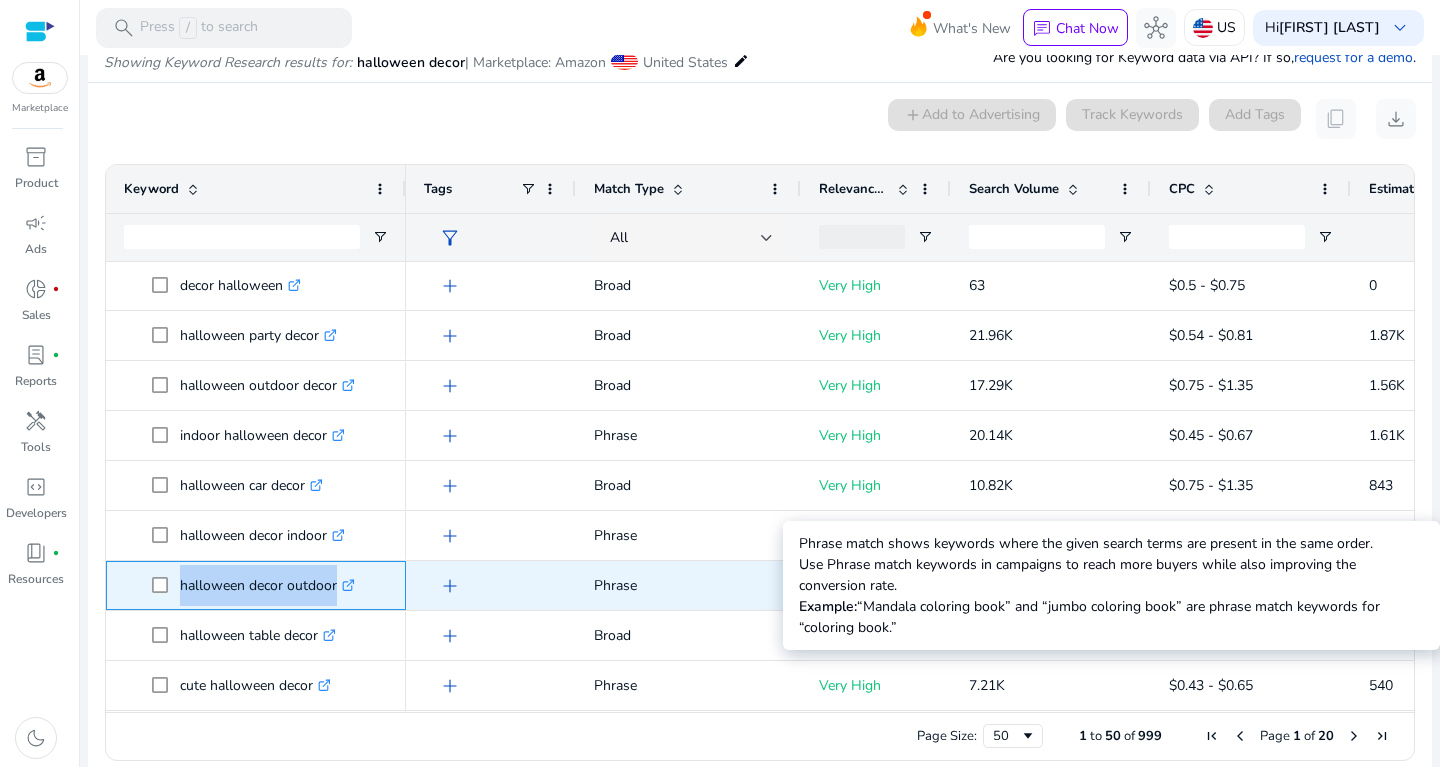 scroll, scrollTop: 83, scrollLeft: 0, axis: vertical 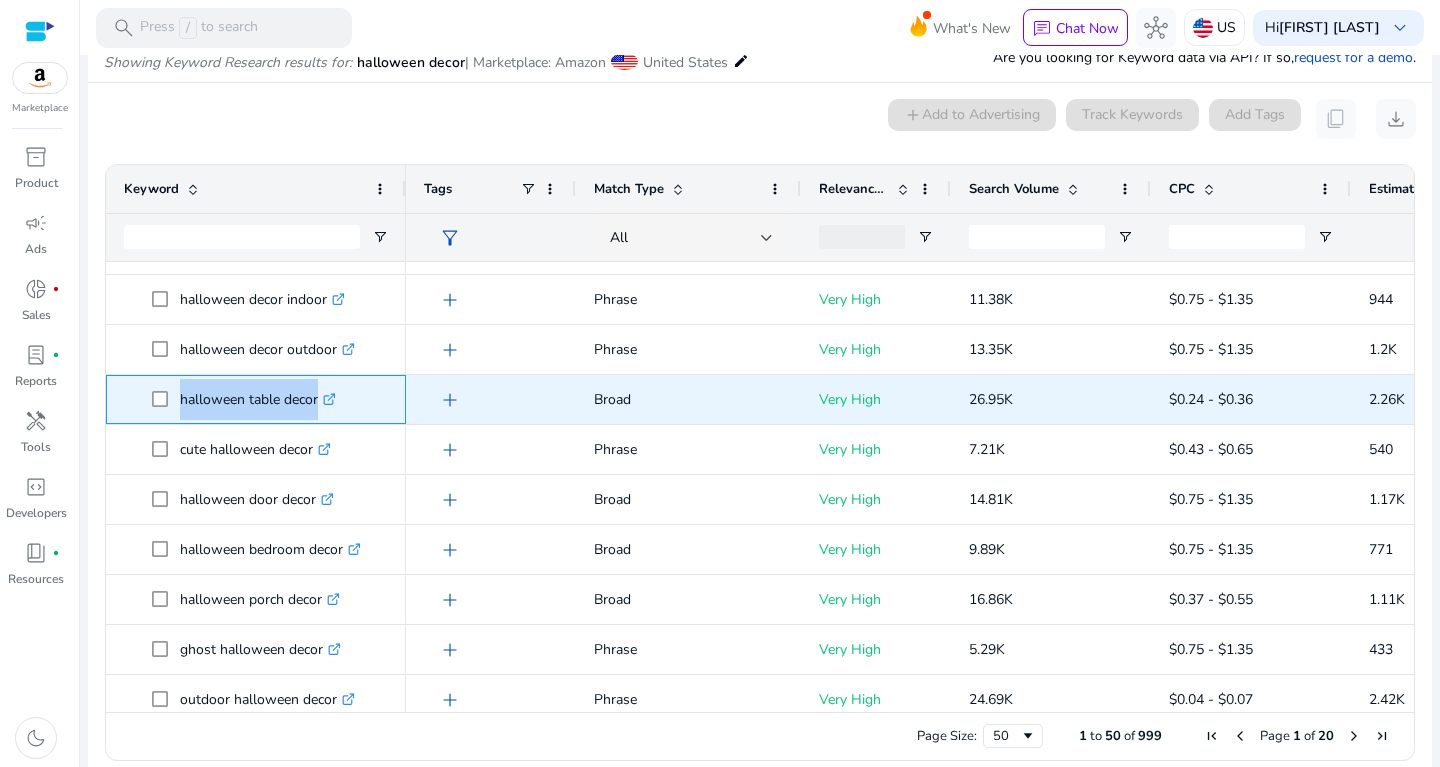 drag, startPoint x: 179, startPoint y: 397, endPoint x: 324, endPoint y: 400, distance: 145.03104 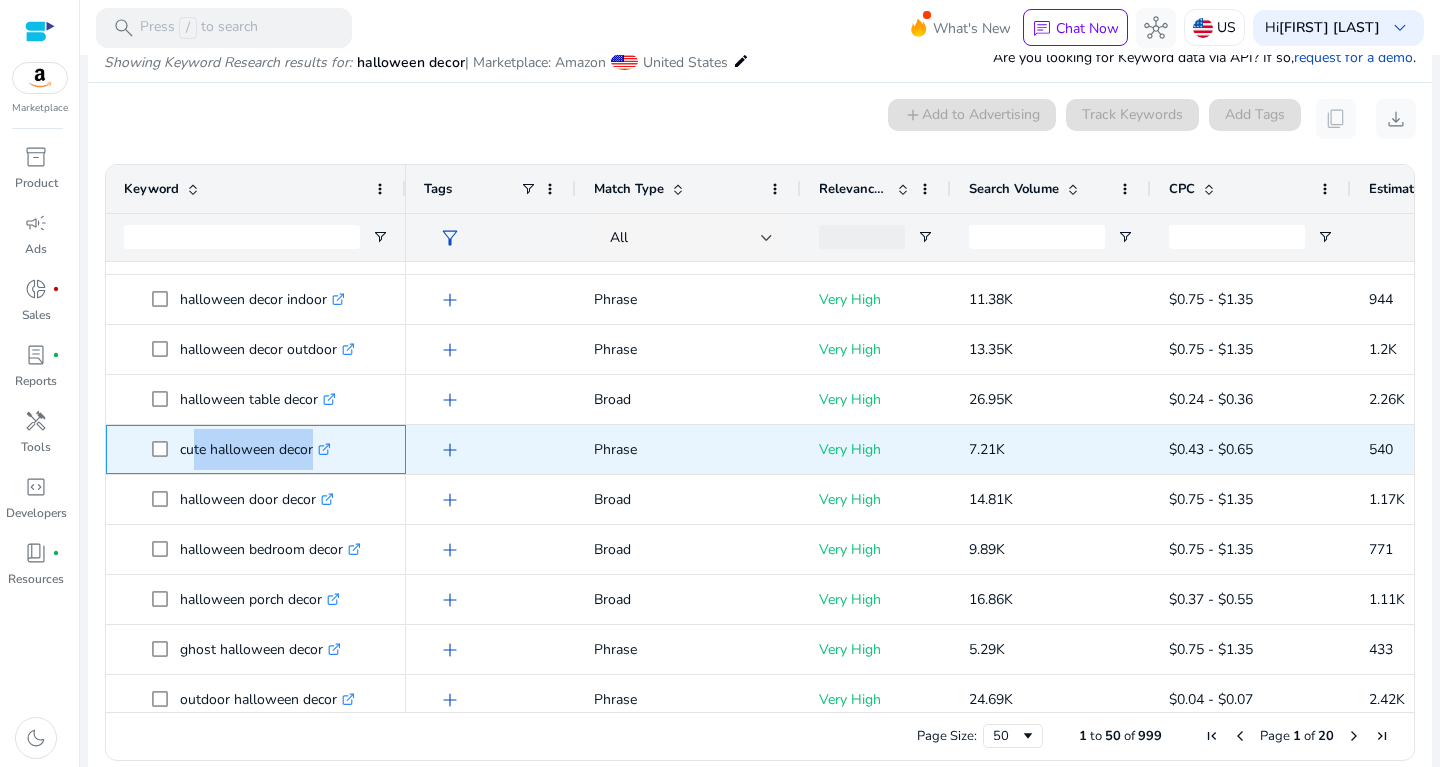 drag, startPoint x: 184, startPoint y: 439, endPoint x: 324, endPoint y: 445, distance: 140.12851 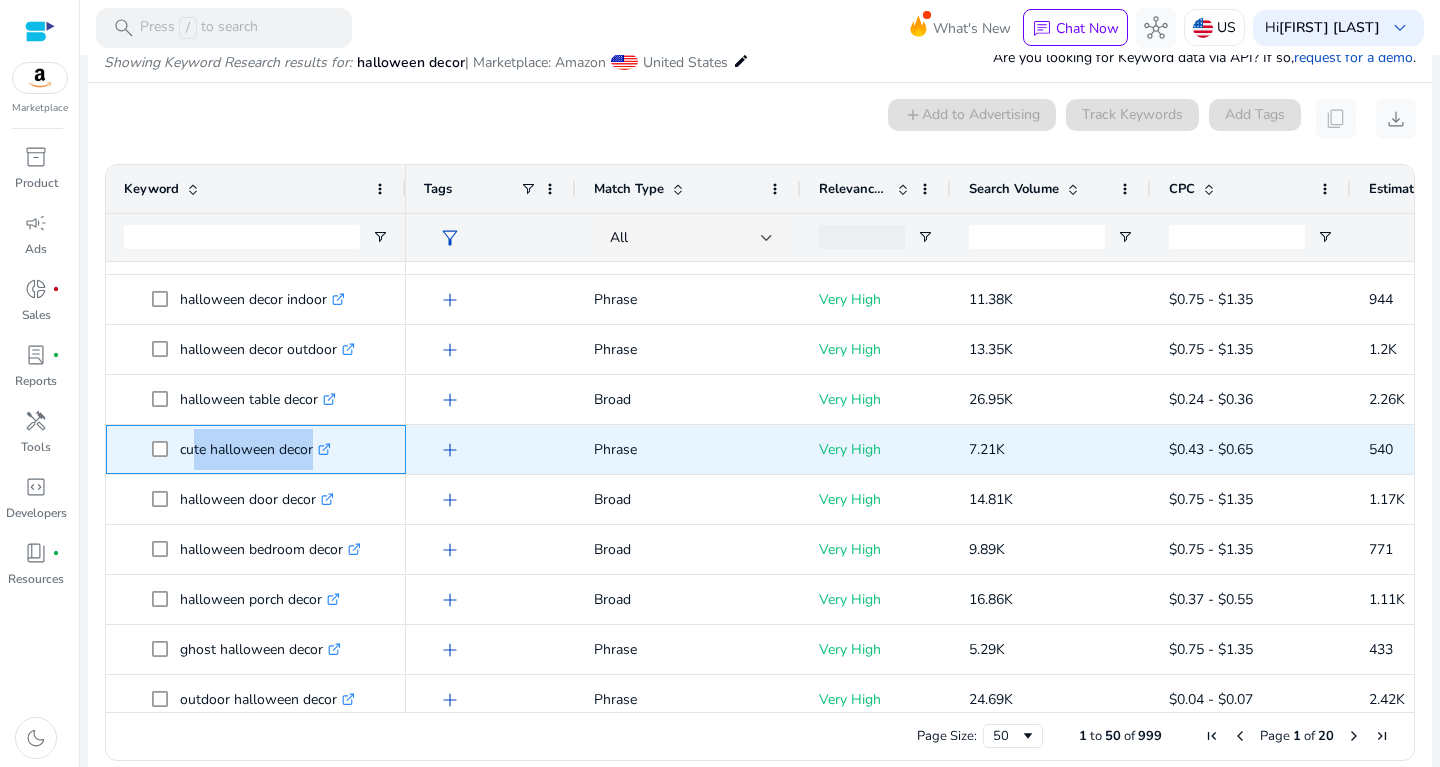 click on "cute halloween decor  .st0{fill:#2c8af8}" at bounding box center [255, 449] 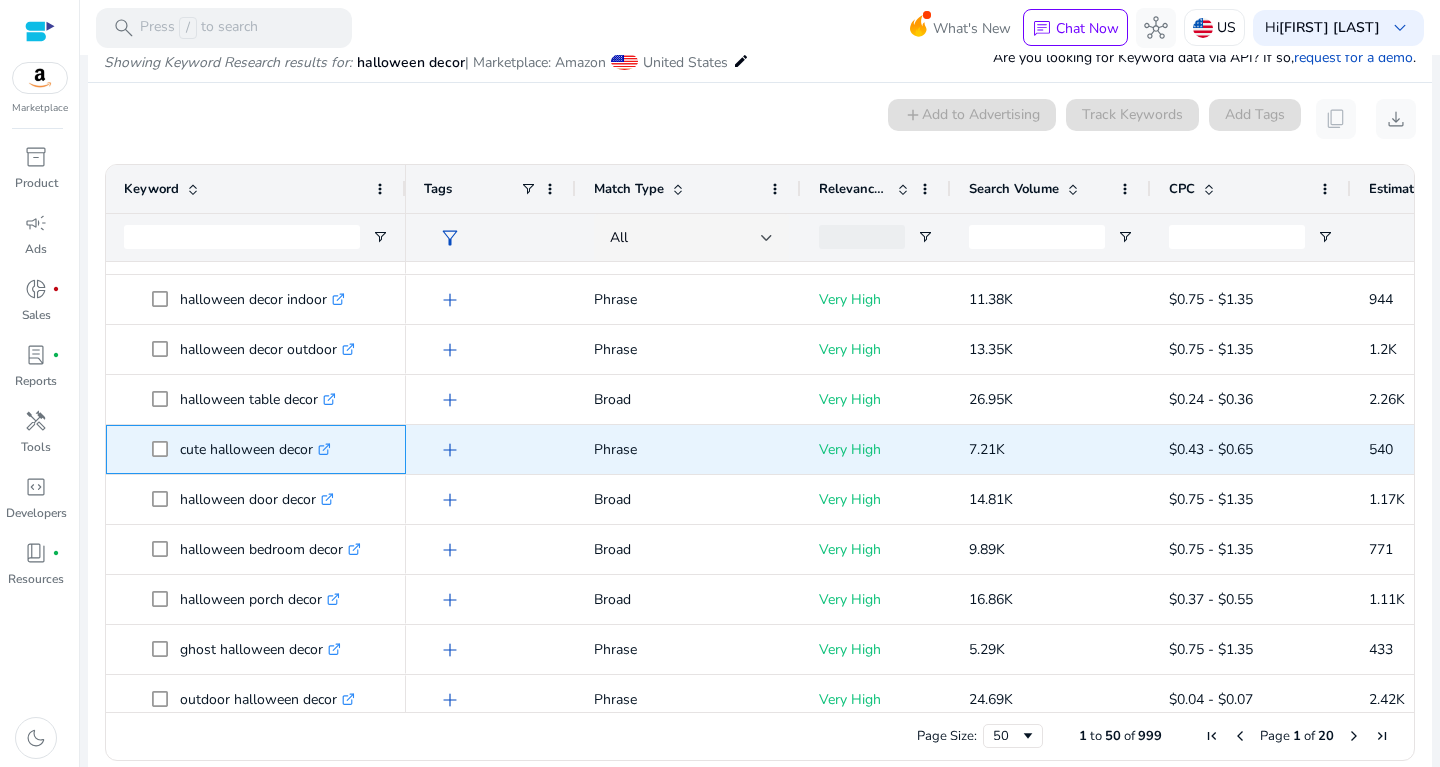 drag, startPoint x: 174, startPoint y: 442, endPoint x: 314, endPoint y: 444, distance: 140.01428 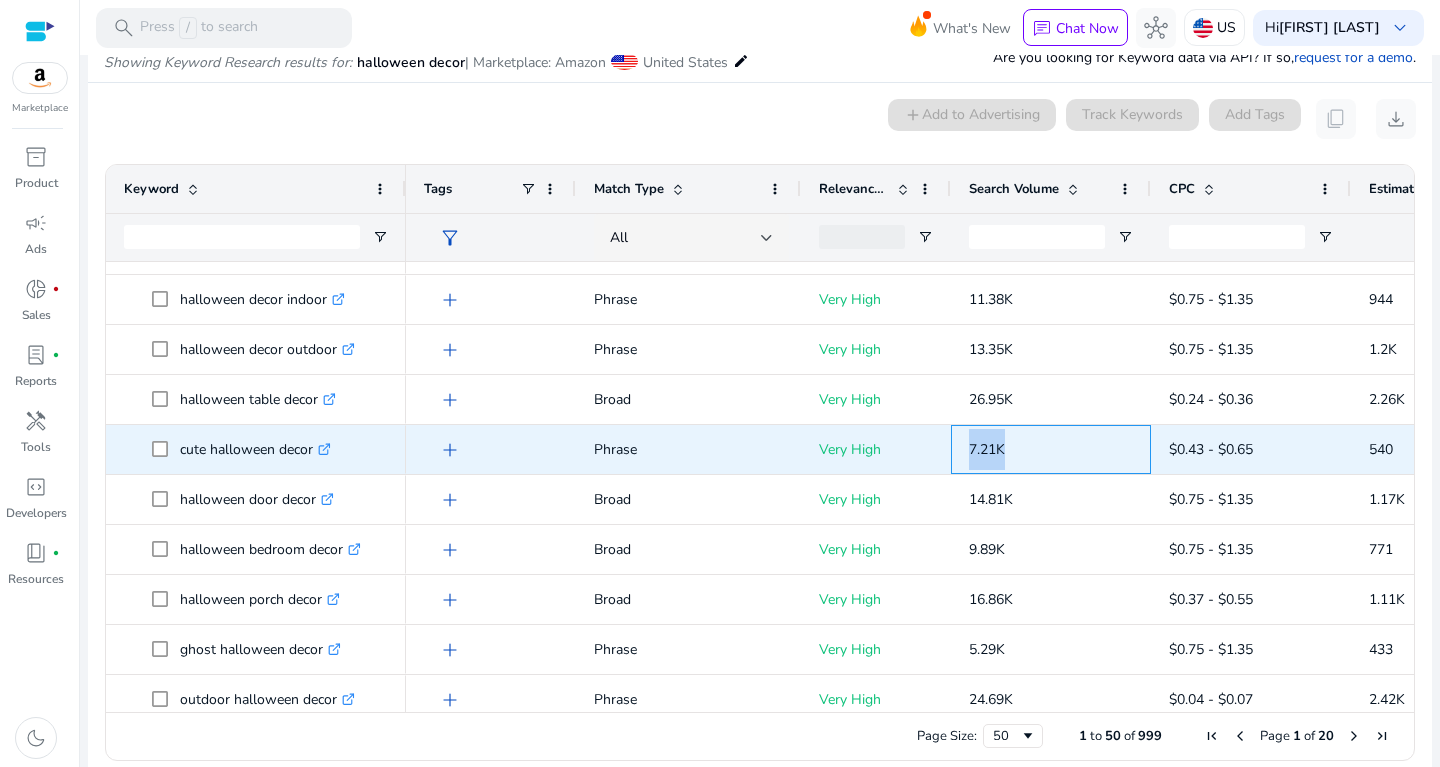 drag, startPoint x: 963, startPoint y: 440, endPoint x: 1022, endPoint y: 442, distance: 59.03389 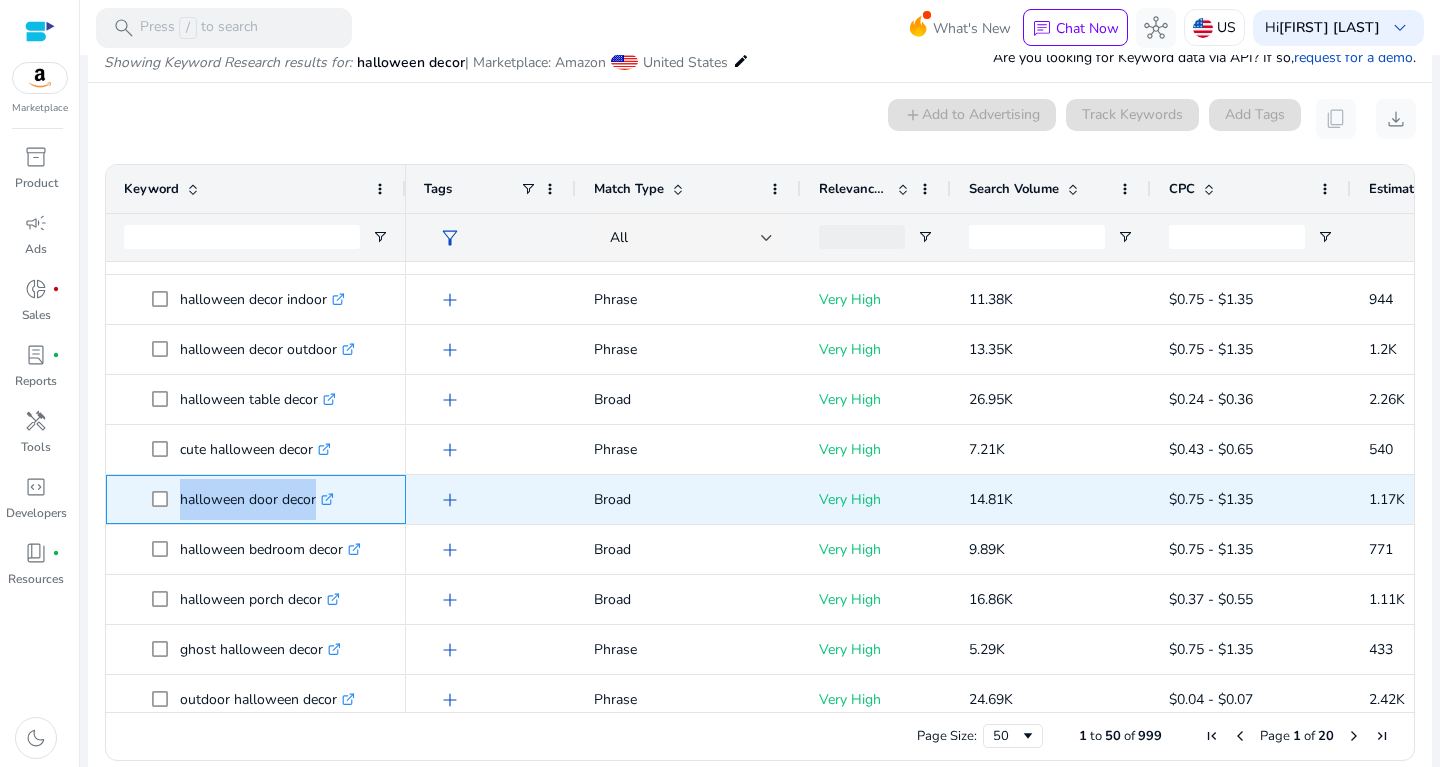 drag, startPoint x: 179, startPoint y: 487, endPoint x: 322, endPoint y: 492, distance: 143.08739 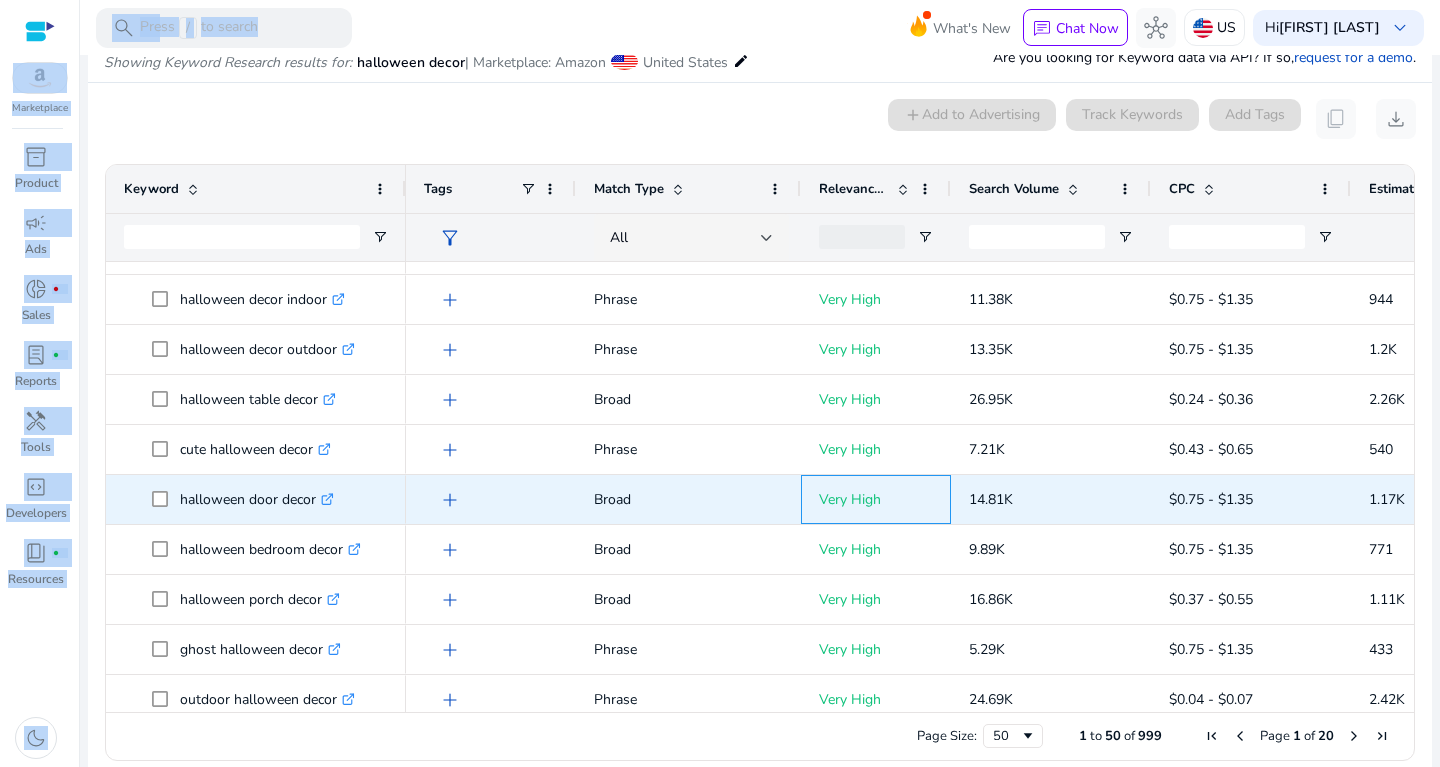 drag, startPoint x: 924, startPoint y: 495, endPoint x: 1051, endPoint y: 494, distance: 127.00394 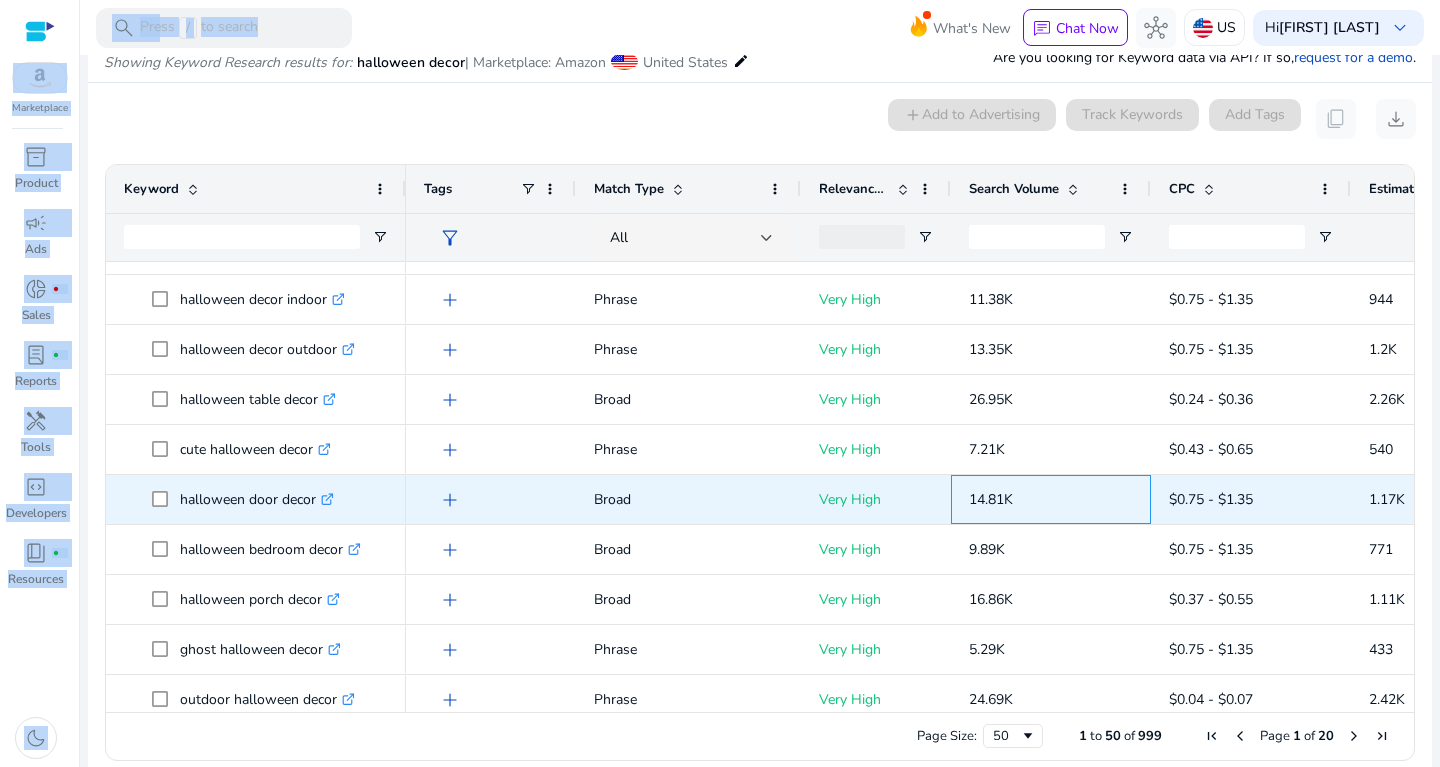 drag, startPoint x: 1046, startPoint y: 494, endPoint x: 959, endPoint y: 493, distance: 87.005745 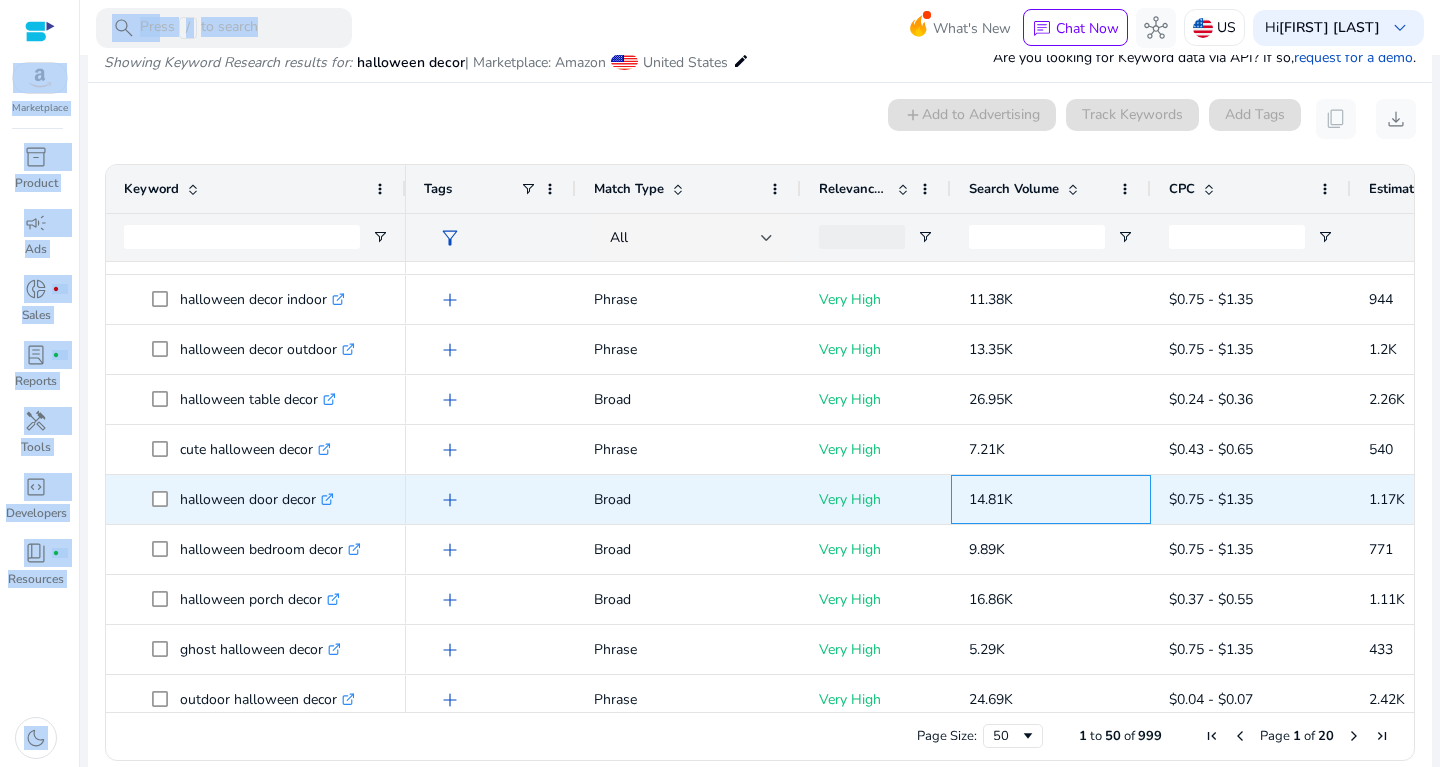 click on "14.81K" at bounding box center [1051, 499] 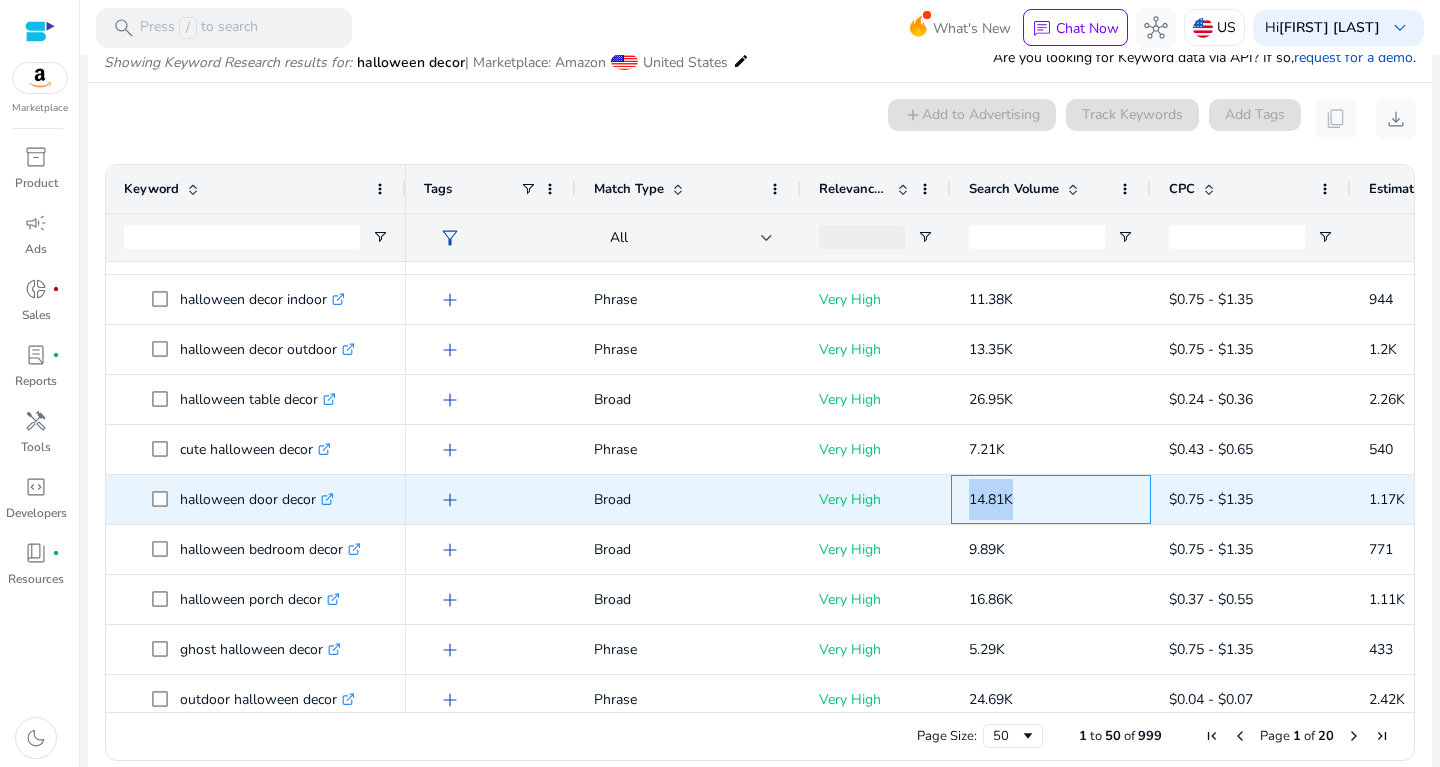 drag, startPoint x: 971, startPoint y: 495, endPoint x: 1035, endPoint y: 494, distance: 64.00781 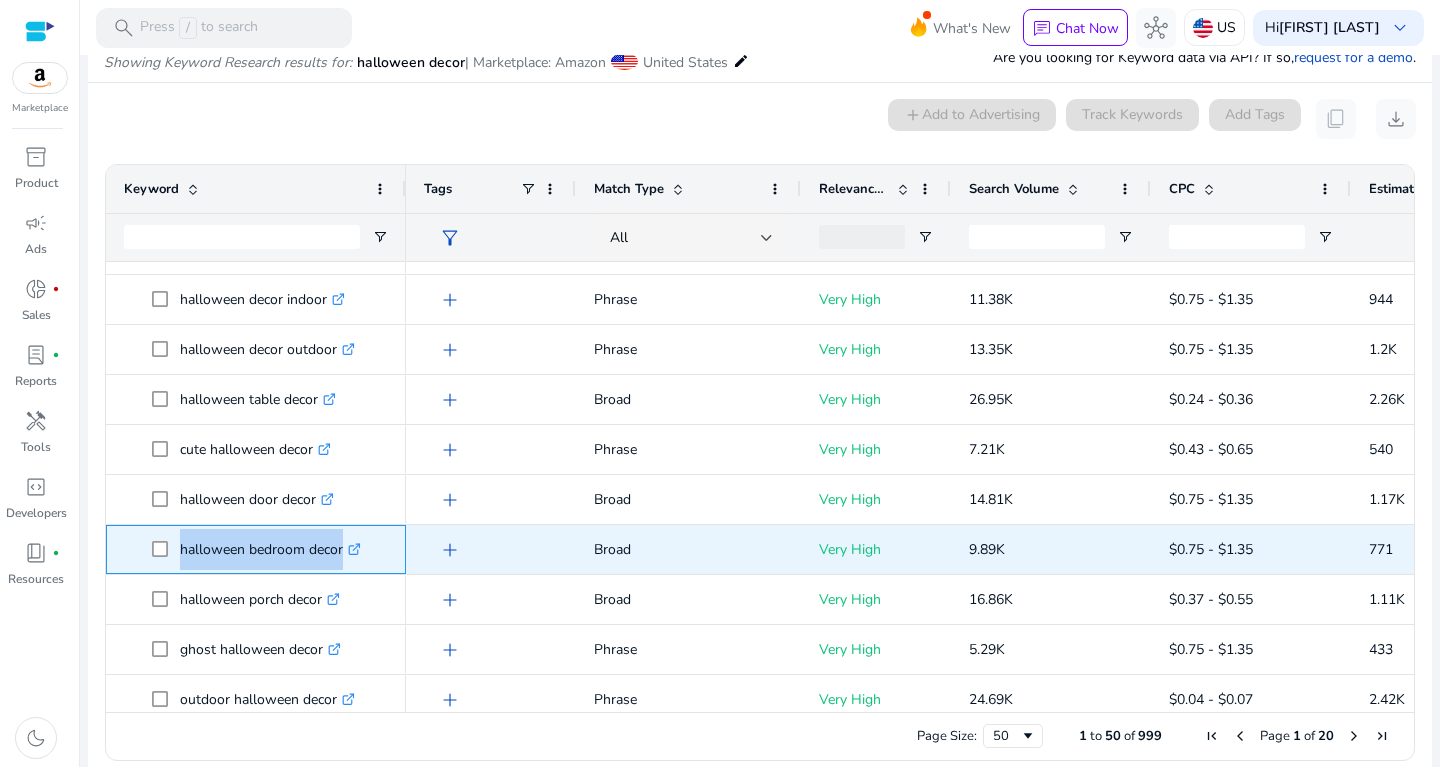 drag, startPoint x: 176, startPoint y: 548, endPoint x: 354, endPoint y: 548, distance: 178 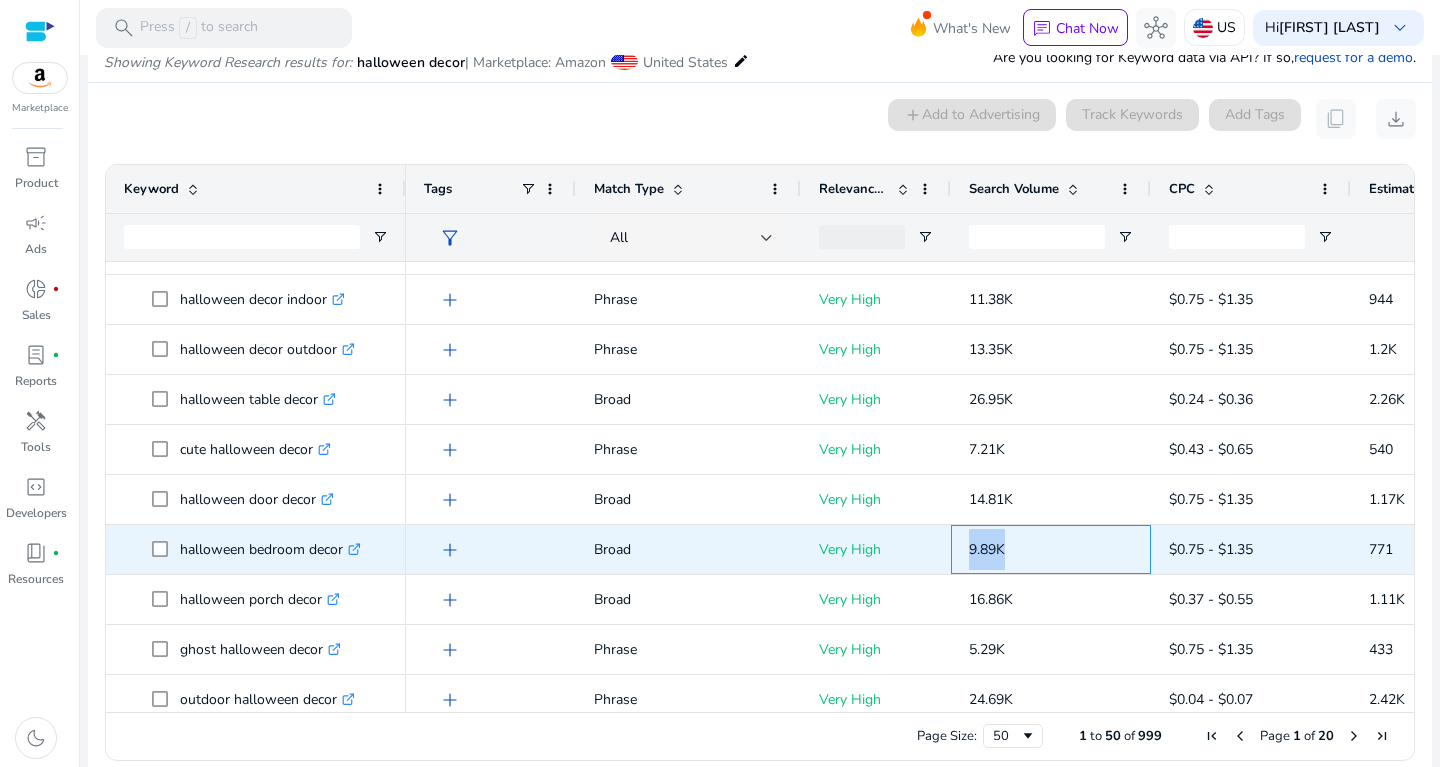 drag, startPoint x: 965, startPoint y: 546, endPoint x: 1023, endPoint y: 547, distance: 58.00862 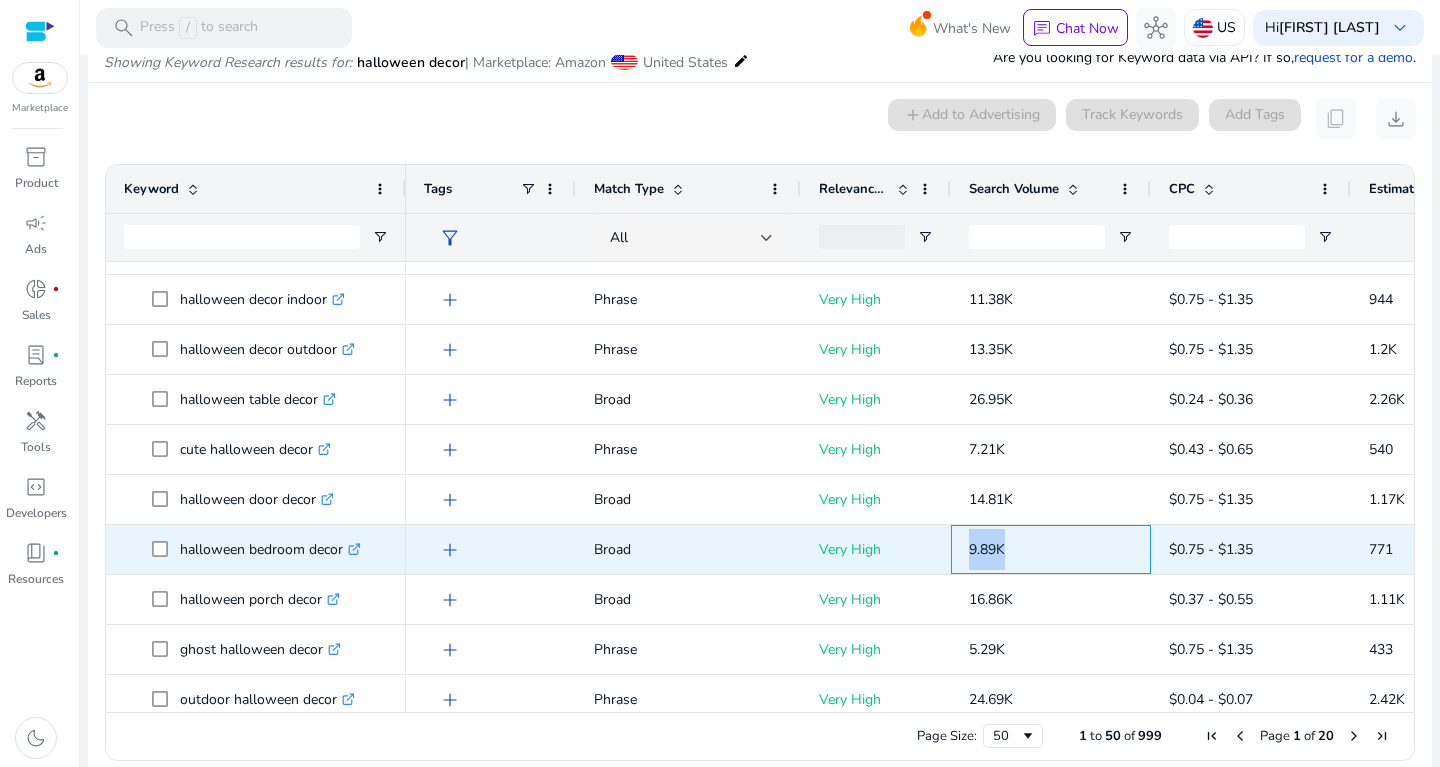 scroll, scrollTop: 391, scrollLeft: 0, axis: vertical 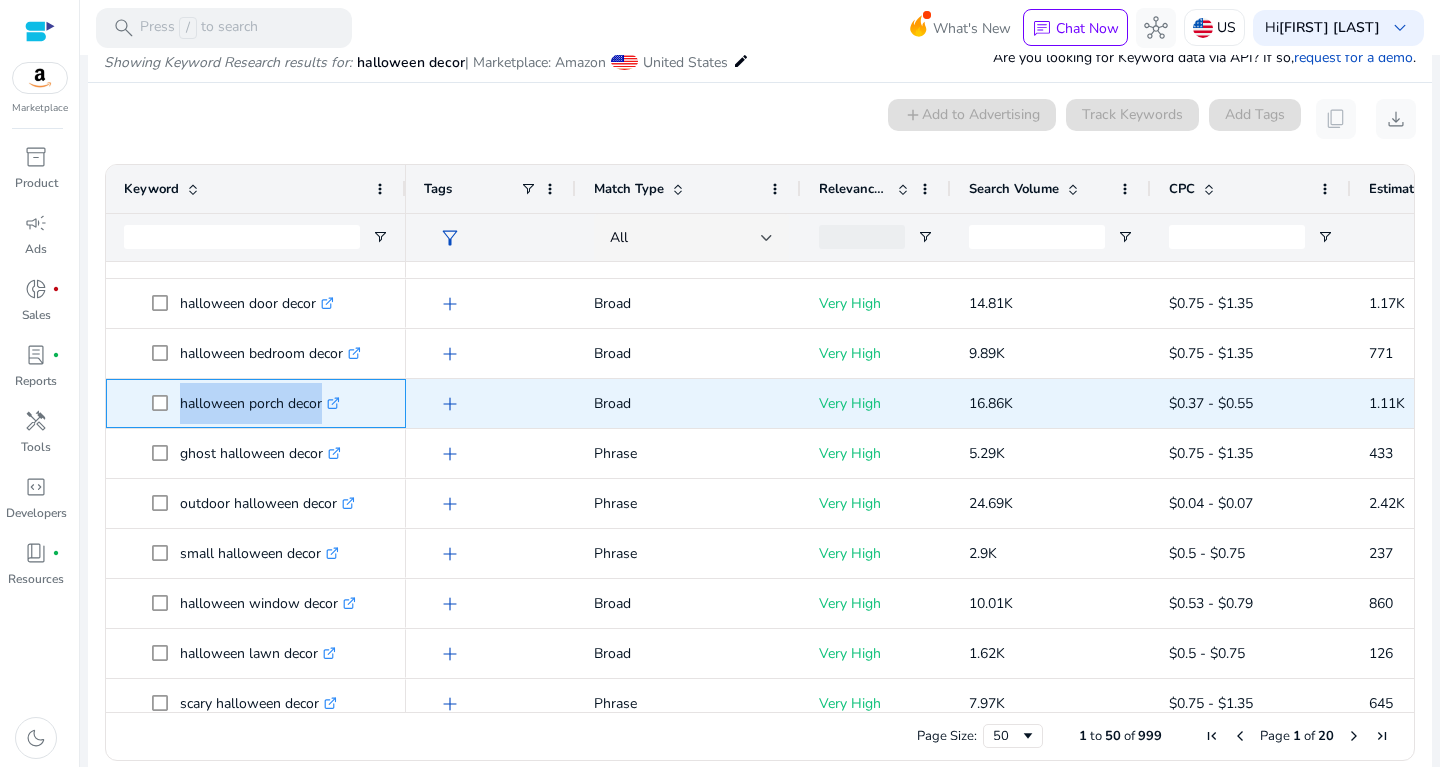 drag, startPoint x: 177, startPoint y: 400, endPoint x: 344, endPoint y: 397, distance: 167.02695 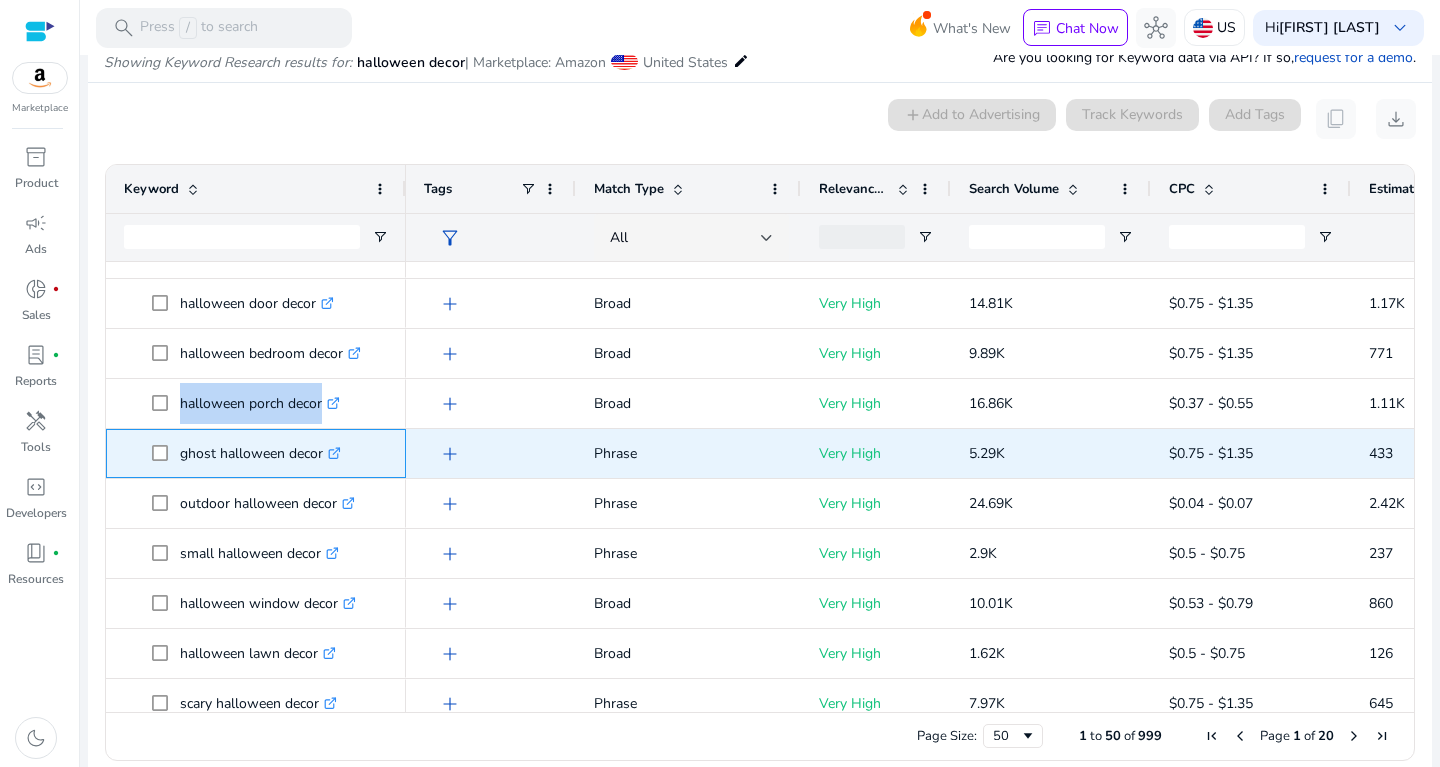 drag, startPoint x: 185, startPoint y: 446, endPoint x: 327, endPoint y: 445, distance: 142.00352 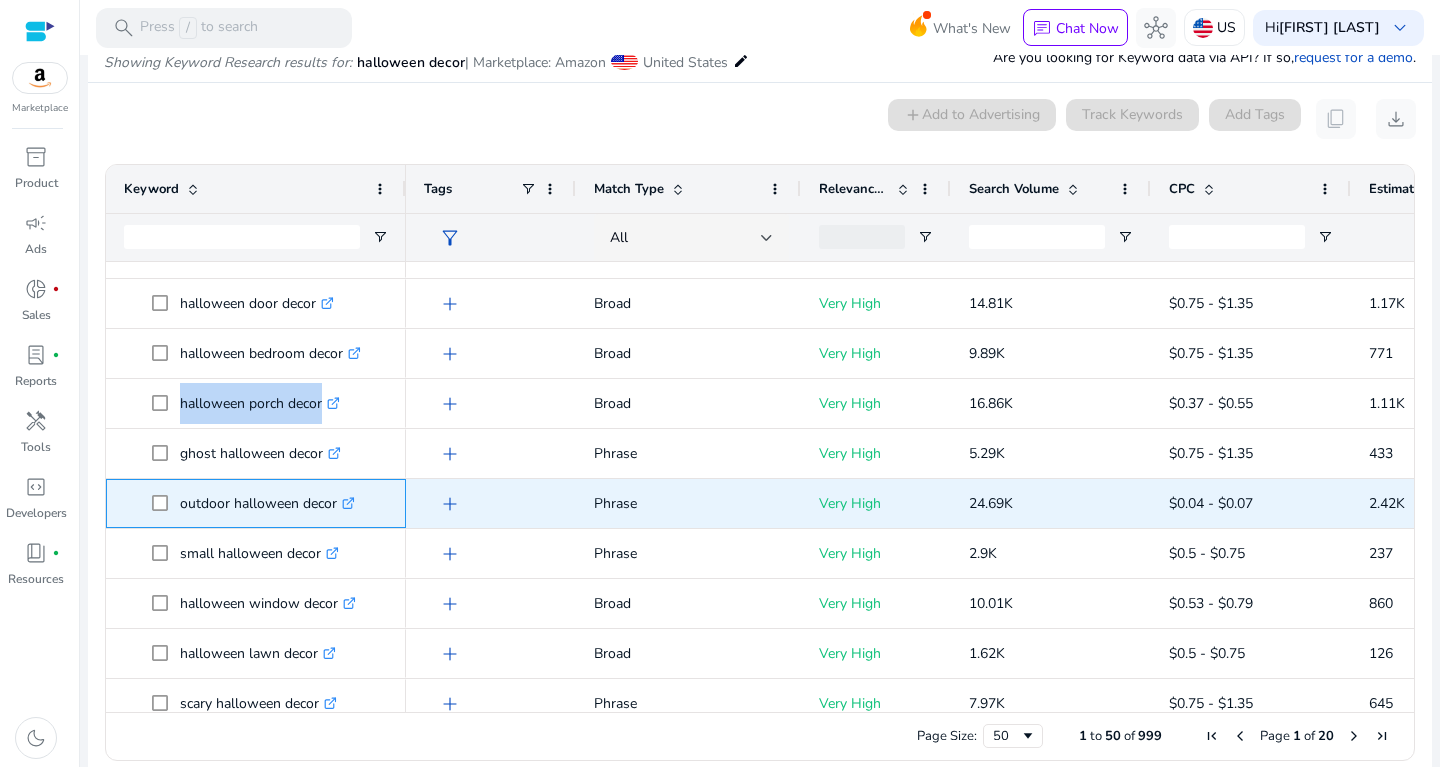 drag, startPoint x: 180, startPoint y: 497, endPoint x: 339, endPoint y: 504, distance: 159.154 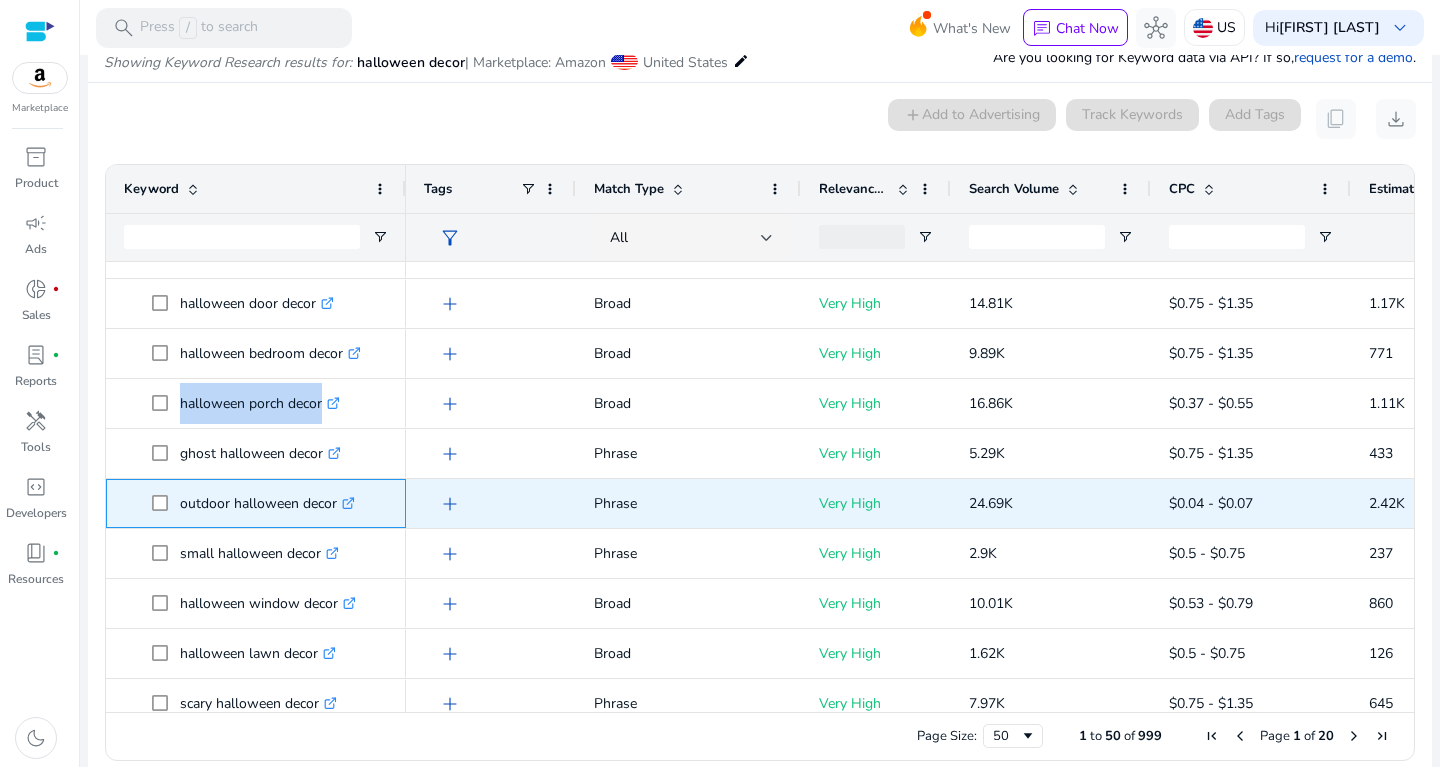 scroll, scrollTop: 492, scrollLeft: 0, axis: vertical 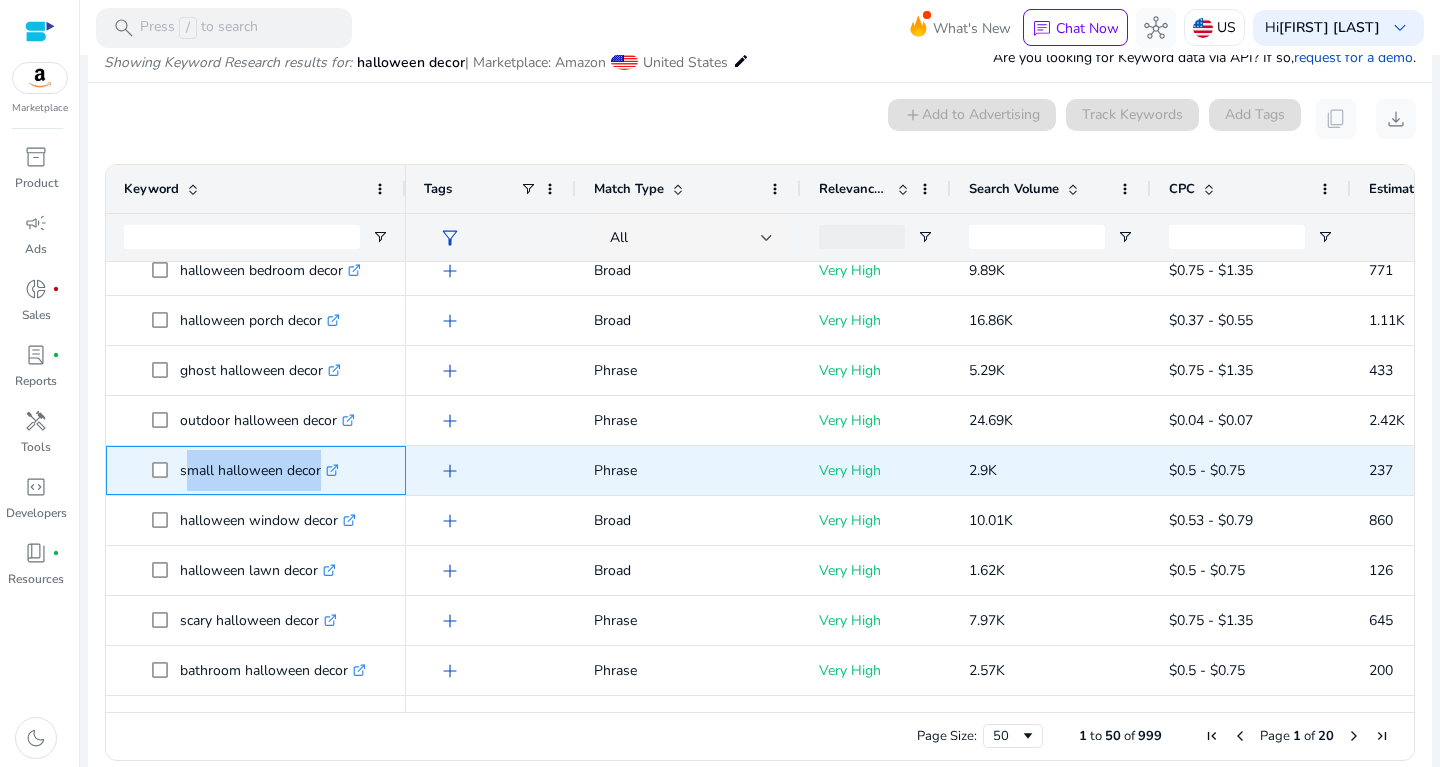 drag, startPoint x: 180, startPoint y: 467, endPoint x: 327, endPoint y: 466, distance: 147.0034 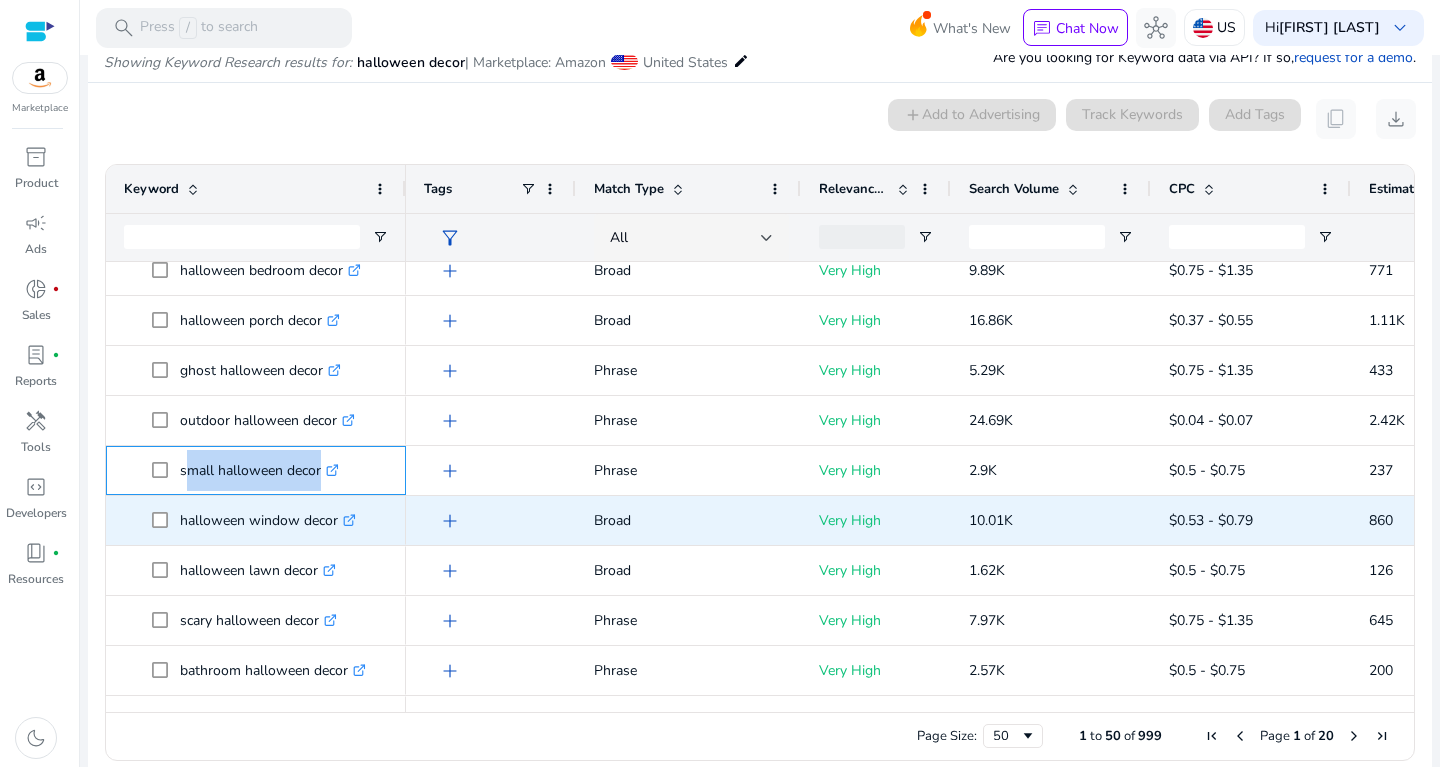 scroll, scrollTop: 582, scrollLeft: 0, axis: vertical 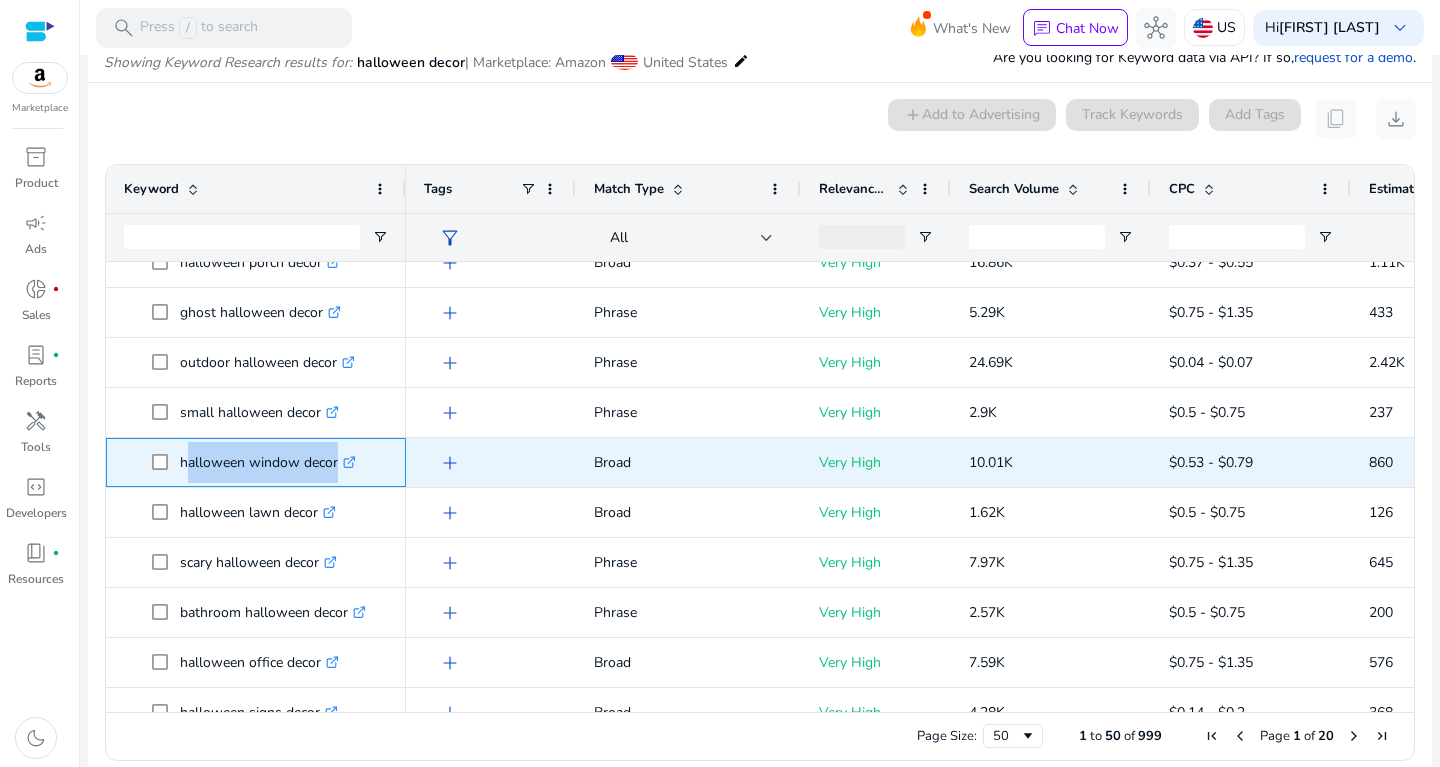 drag, startPoint x: 183, startPoint y: 453, endPoint x: 345, endPoint y: 464, distance: 162.37303 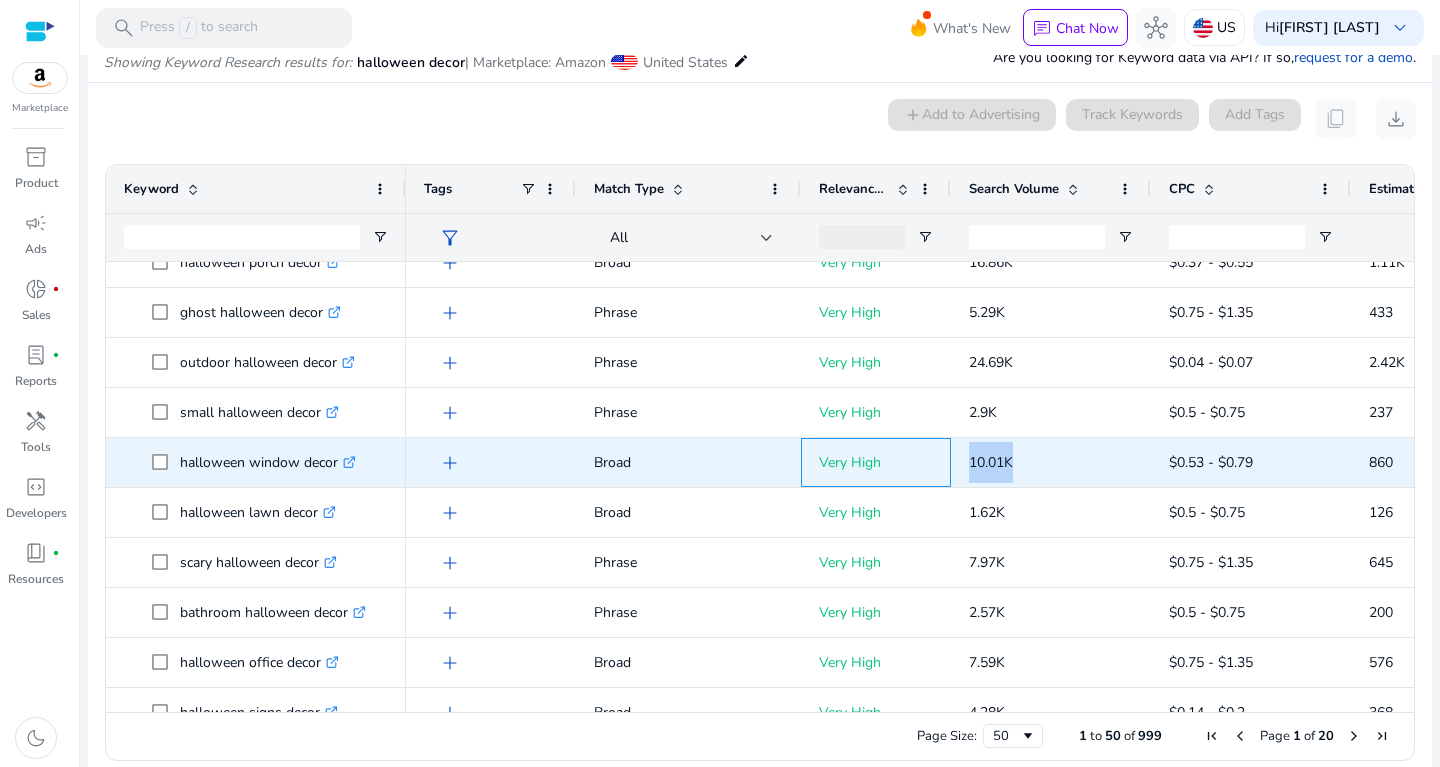 drag, startPoint x: 948, startPoint y: 452, endPoint x: 1041, endPoint y: 459, distance: 93.26307 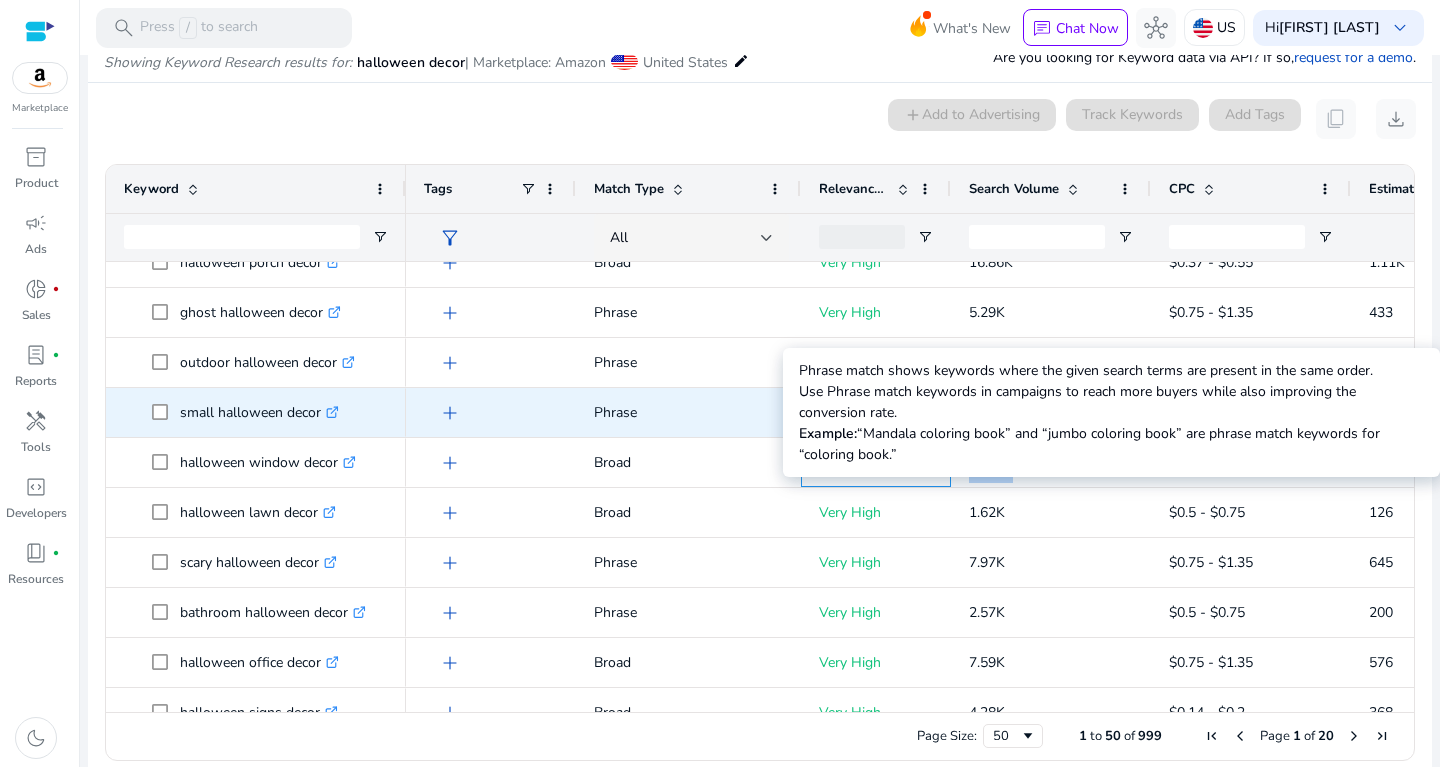 scroll, scrollTop: 655, scrollLeft: 0, axis: vertical 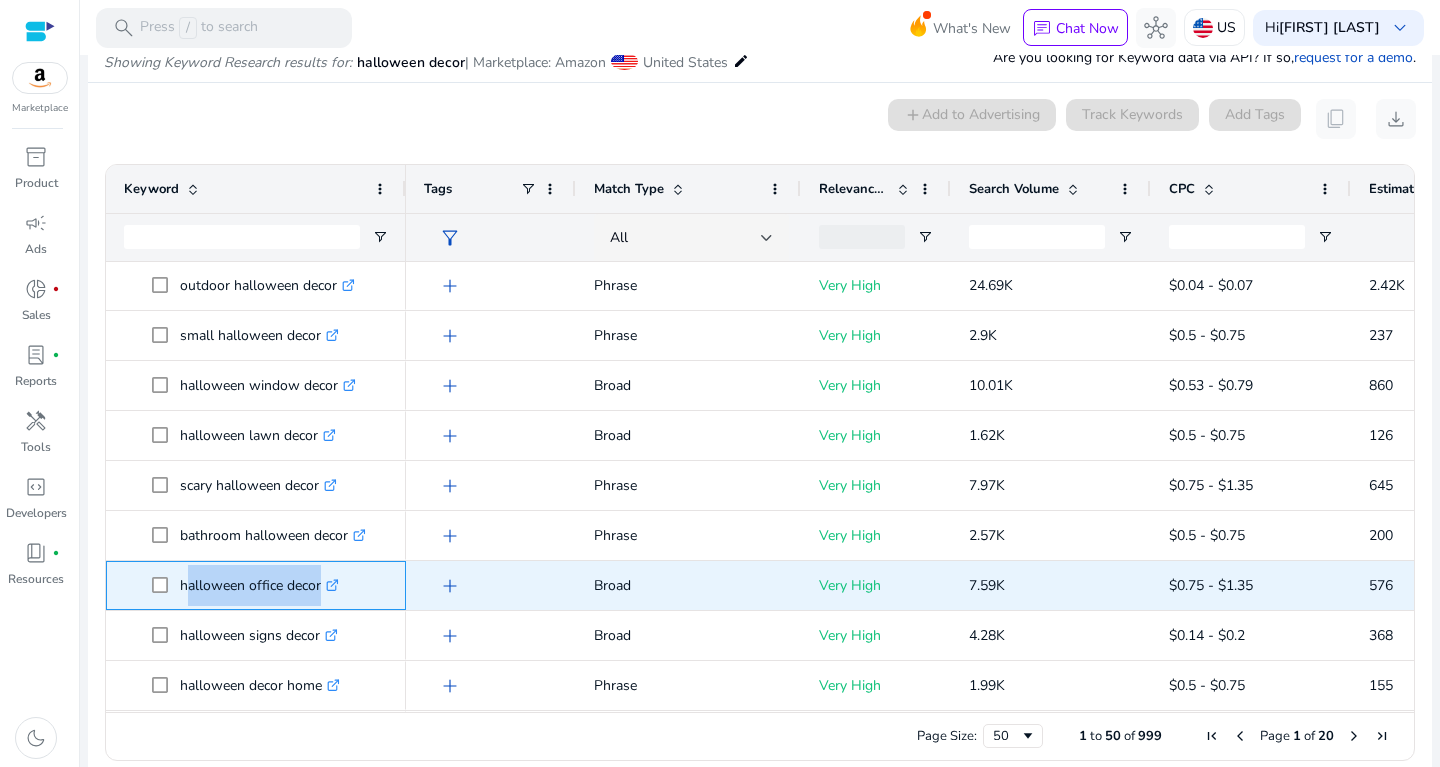 drag, startPoint x: 181, startPoint y: 578, endPoint x: 335, endPoint y: 591, distance: 154.54773 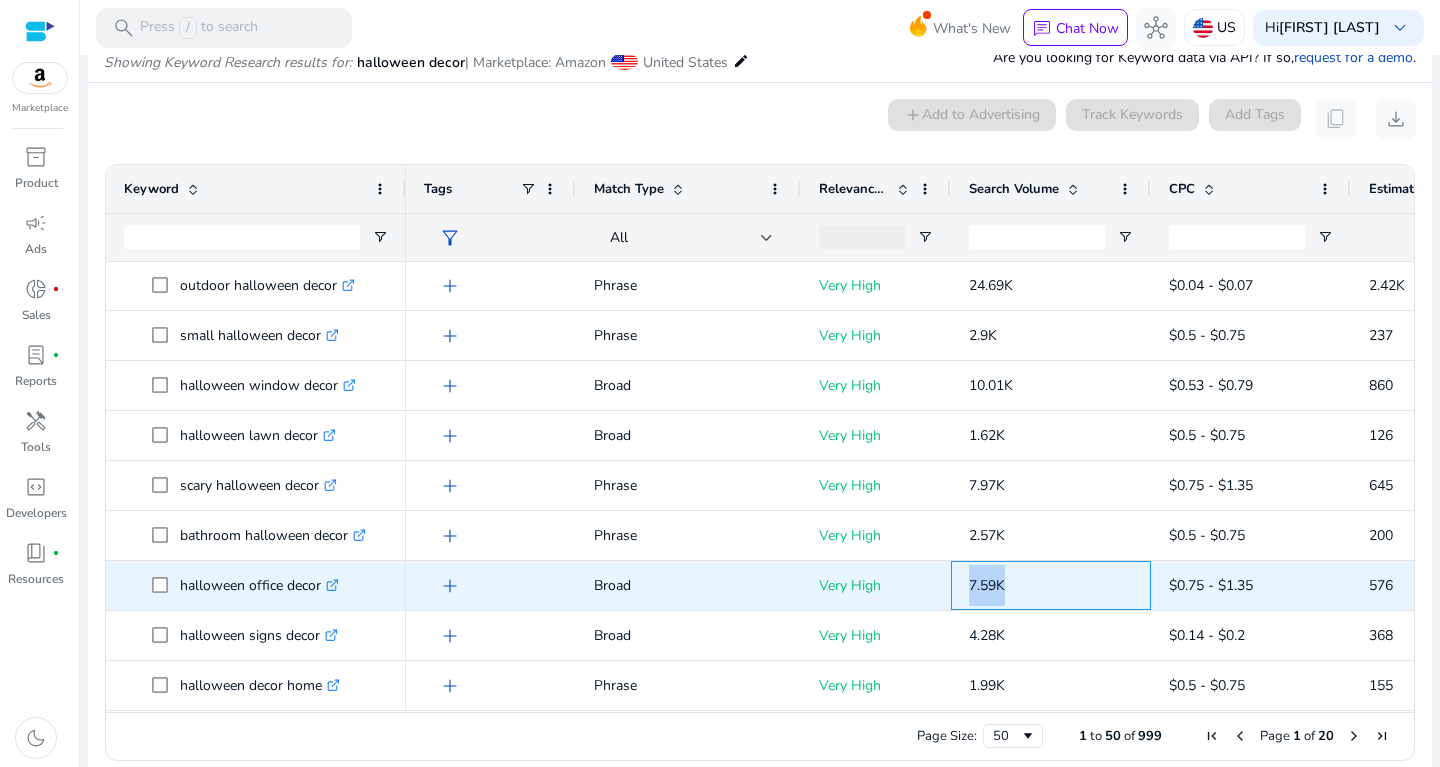 drag, startPoint x: 963, startPoint y: 572, endPoint x: 1029, endPoint y: 578, distance: 66.27216 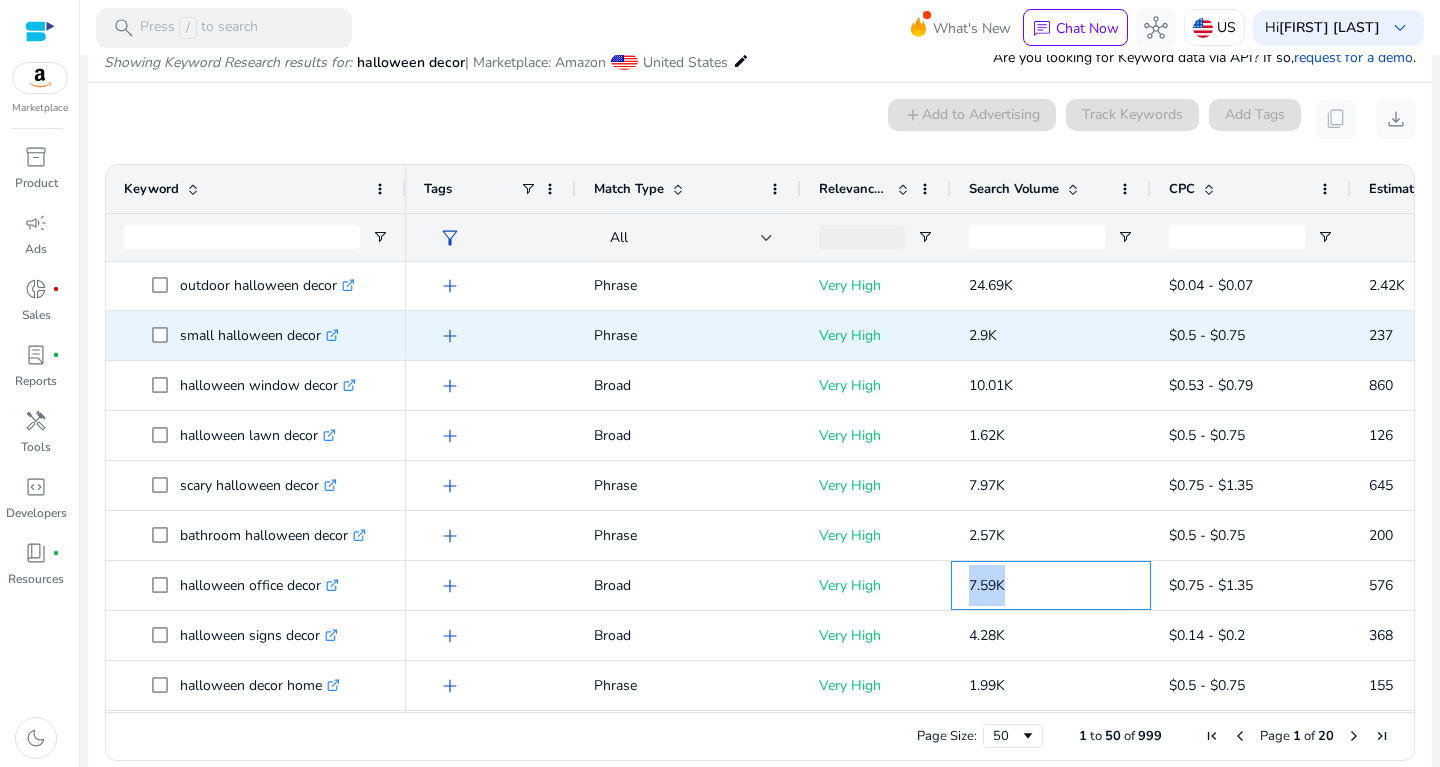 scroll, scrollTop: 725, scrollLeft: 0, axis: vertical 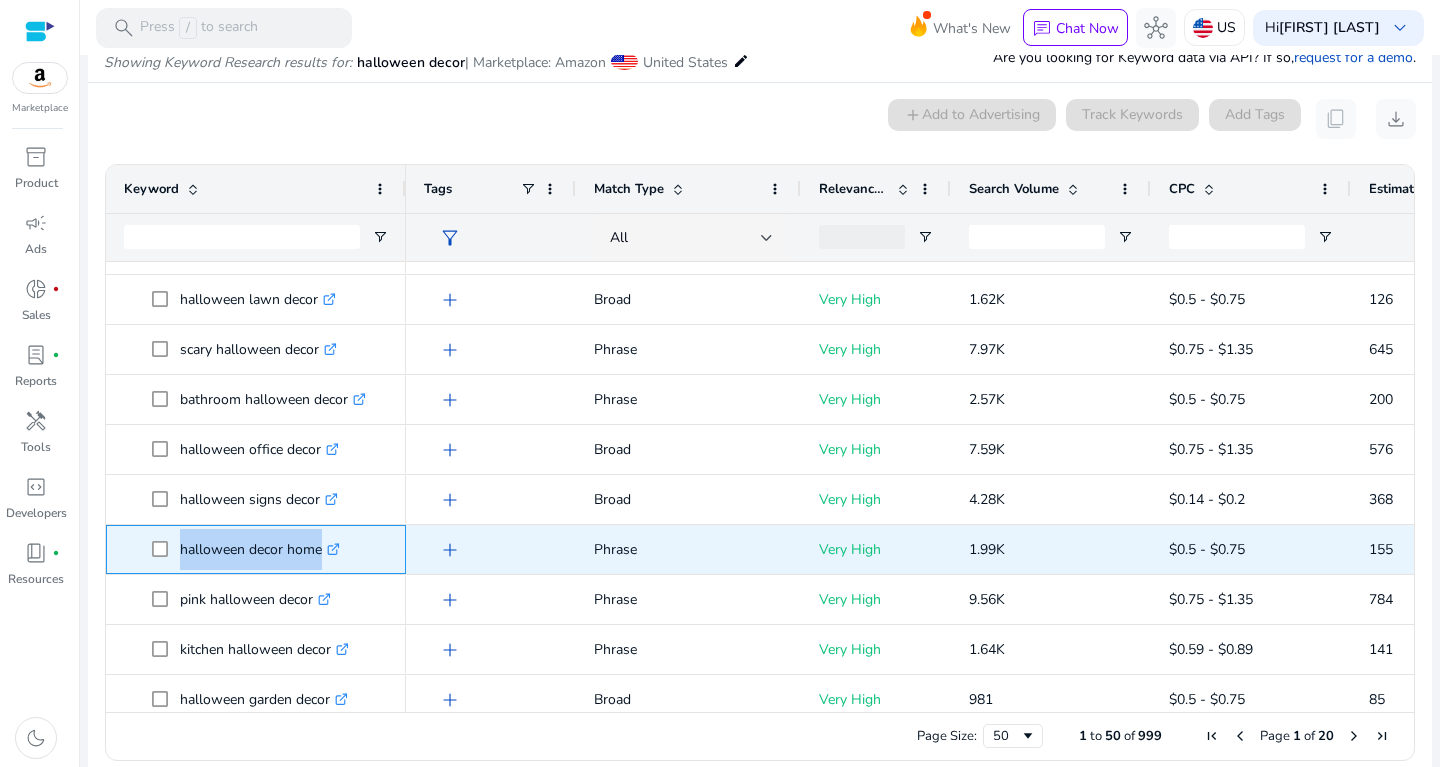 drag, startPoint x: 177, startPoint y: 541, endPoint x: 348, endPoint y: 548, distance: 171.14322 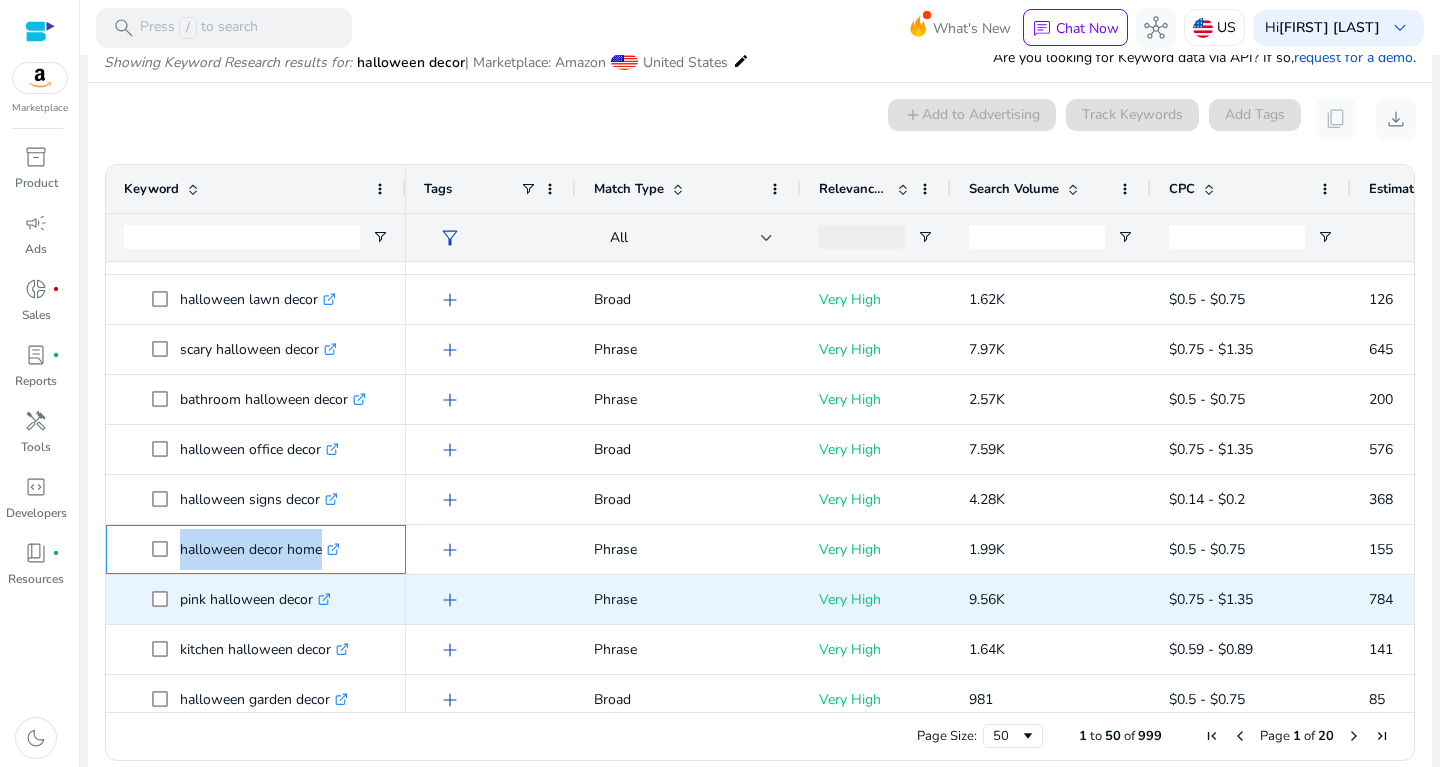 scroll, scrollTop: 877, scrollLeft: 0, axis: vertical 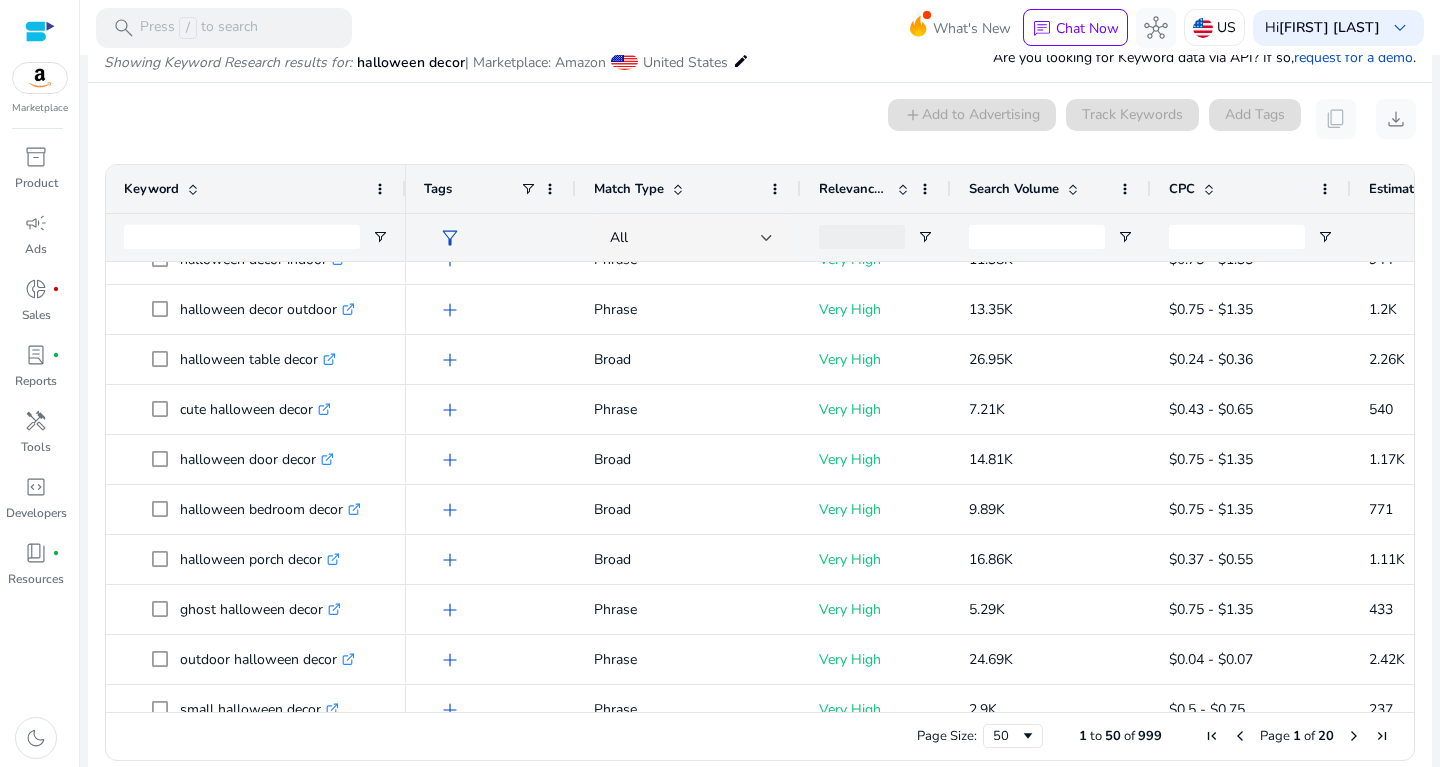 click on "0 keyword(s) selected  add  Add to Advertising   Track Keywords   Add Tags   content_copy   download  Press SPACE to select this row.
Drag here to set row groups Drag here to set column labels
Keyword
Tags
CPC" at bounding box center [760, 435] 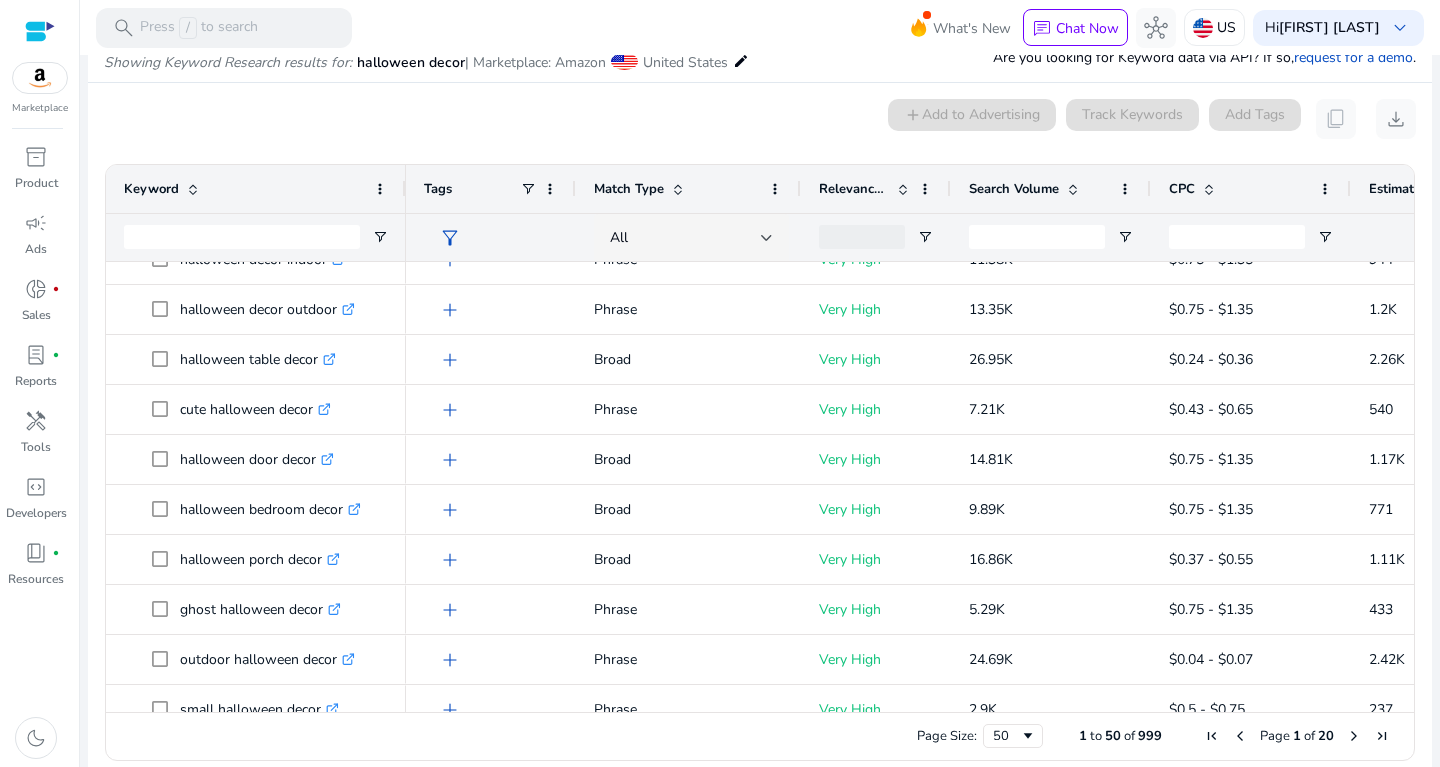 scroll, scrollTop: 0, scrollLeft: 0, axis: both 